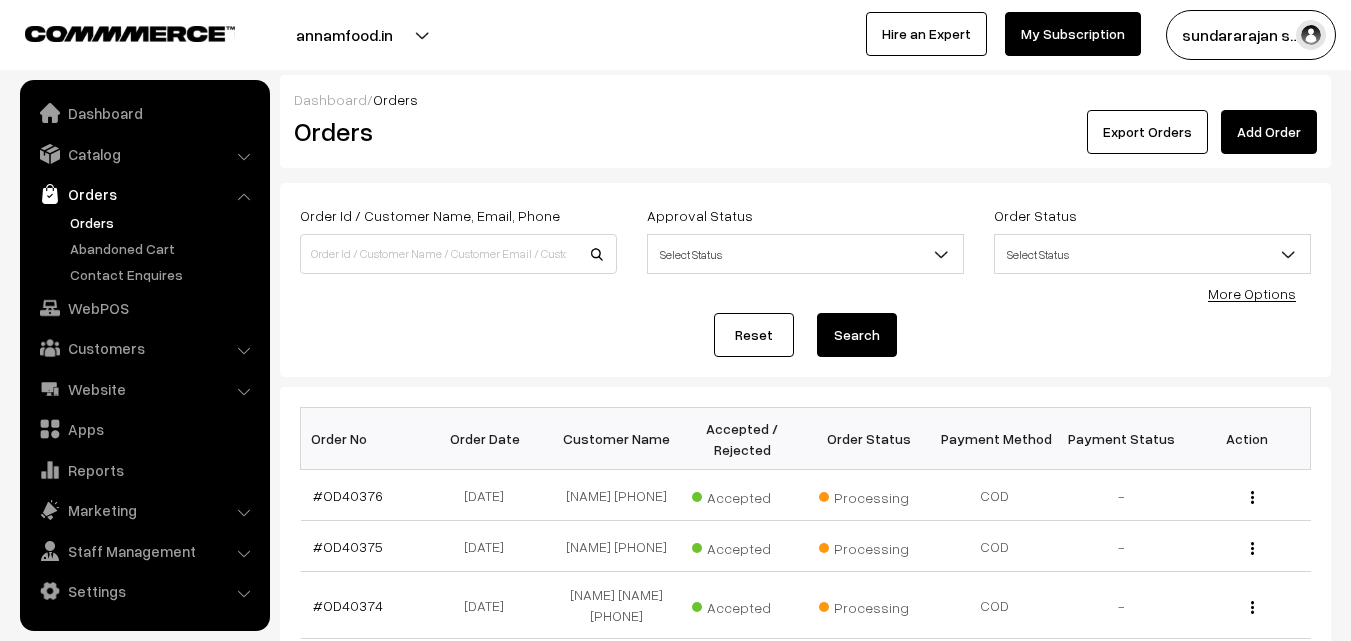 scroll, scrollTop: 0, scrollLeft: 0, axis: both 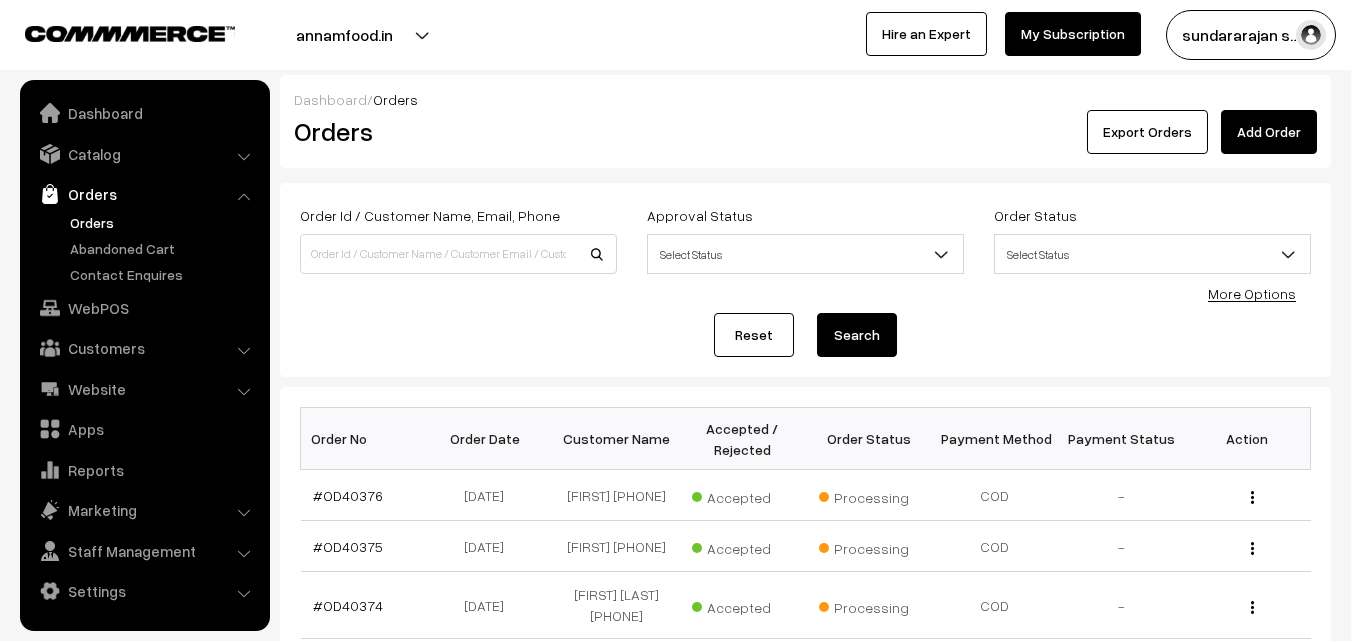 click on "Orders" at bounding box center [164, 222] 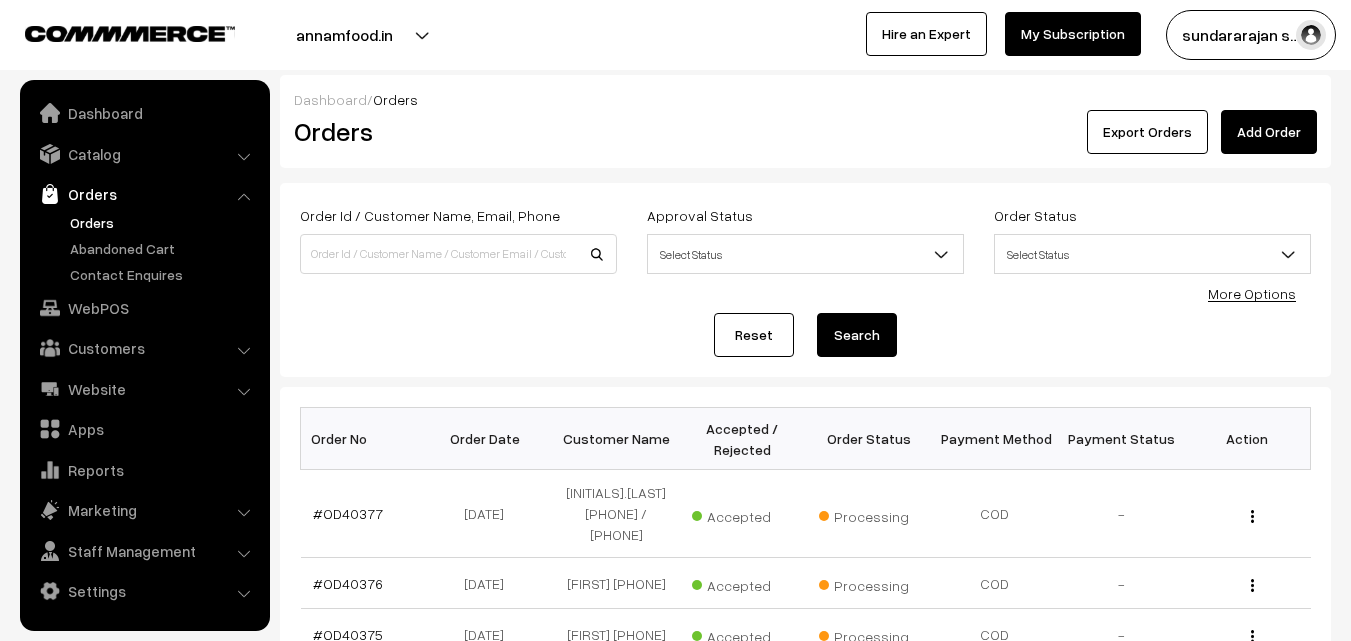 scroll, scrollTop: 0, scrollLeft: 0, axis: both 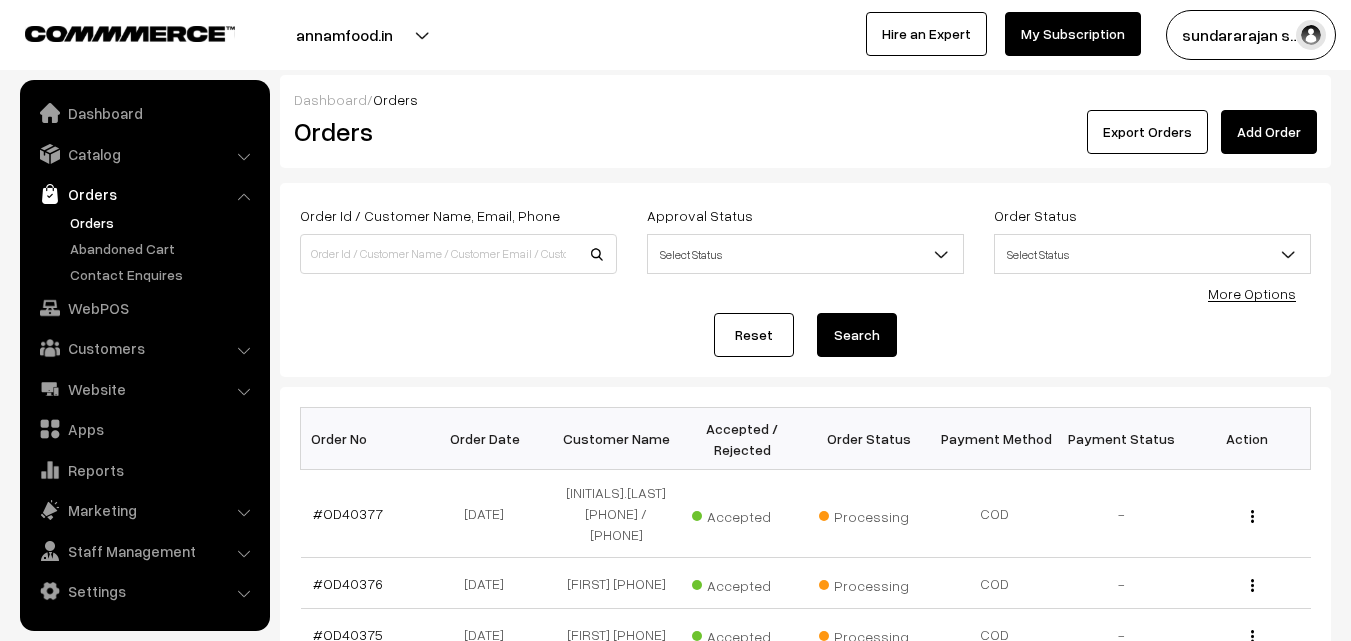 click on "Orders" at bounding box center [164, 222] 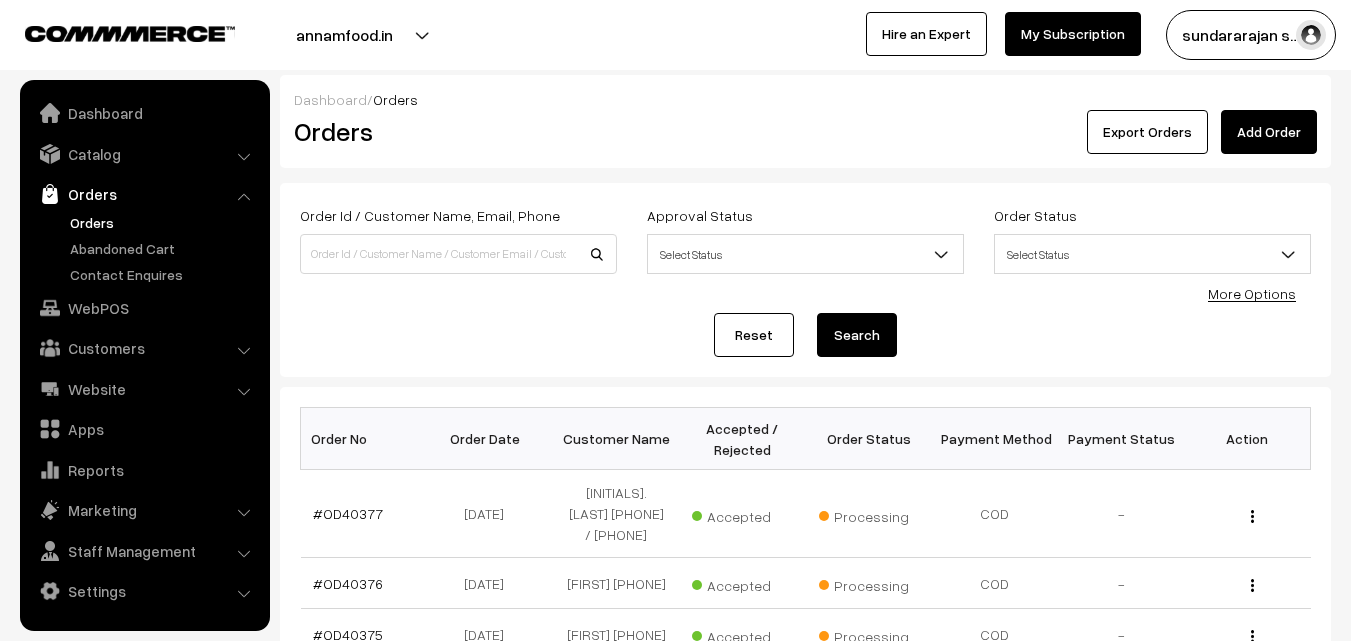 scroll, scrollTop: 0, scrollLeft: 0, axis: both 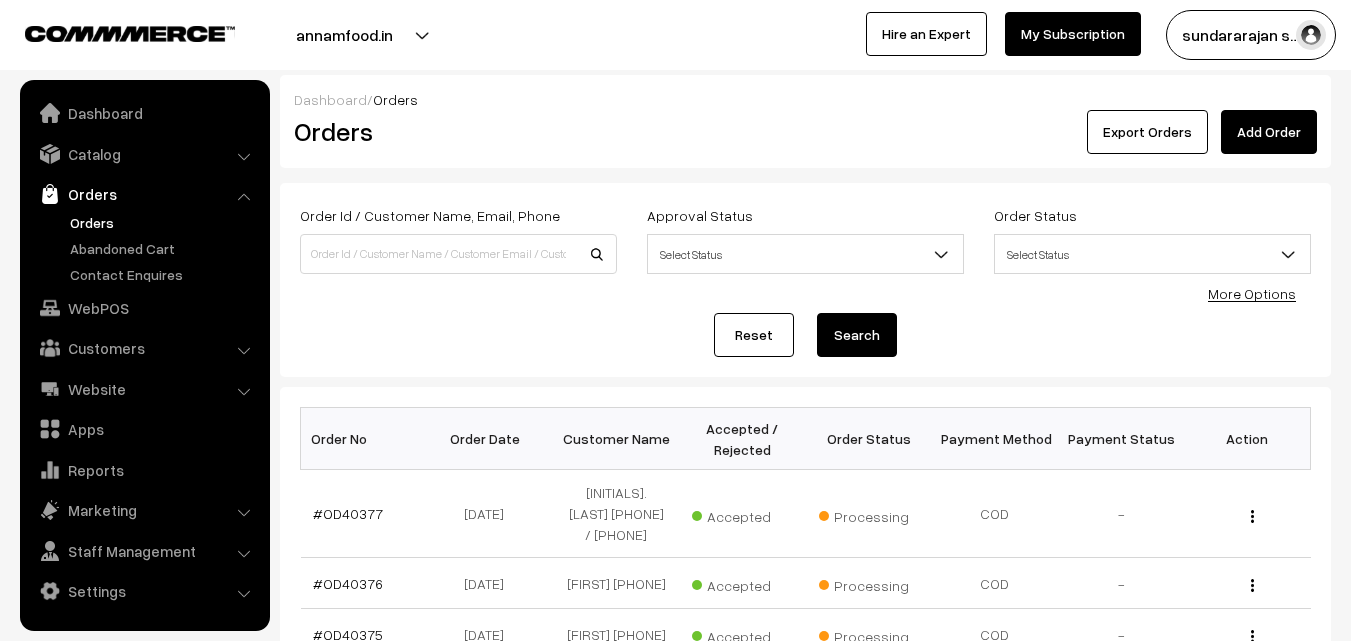 click on "Orders" at bounding box center [164, 222] 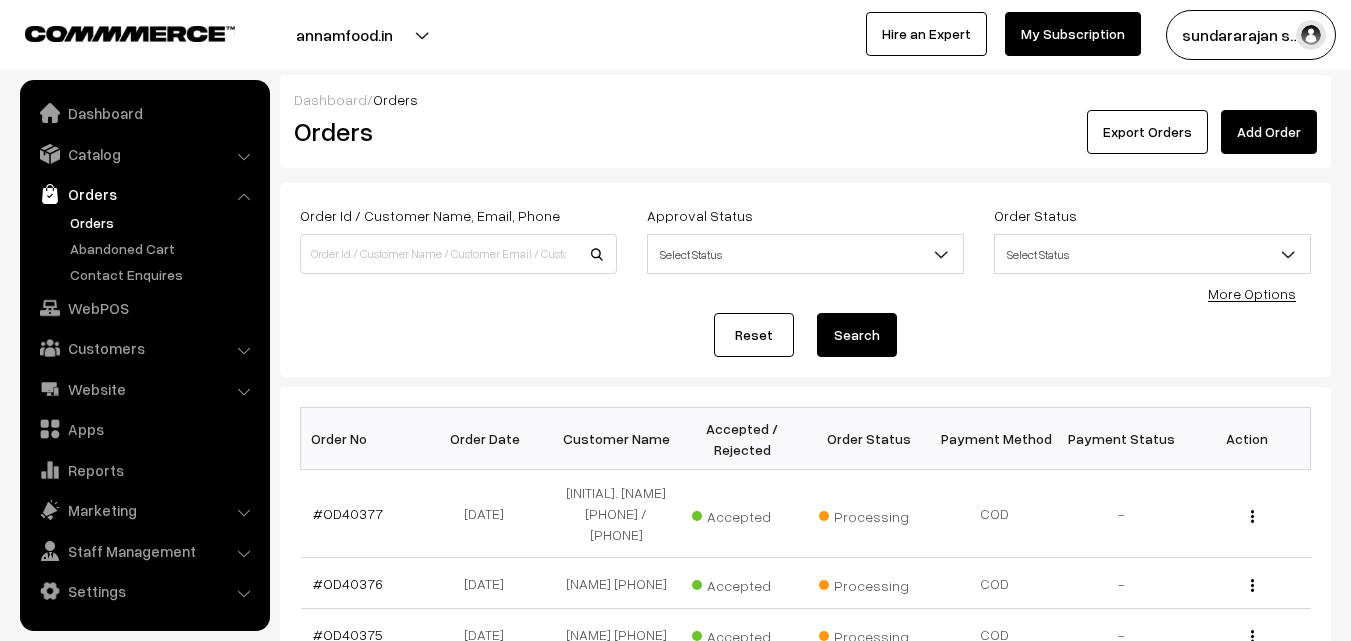 scroll, scrollTop: 0, scrollLeft: 0, axis: both 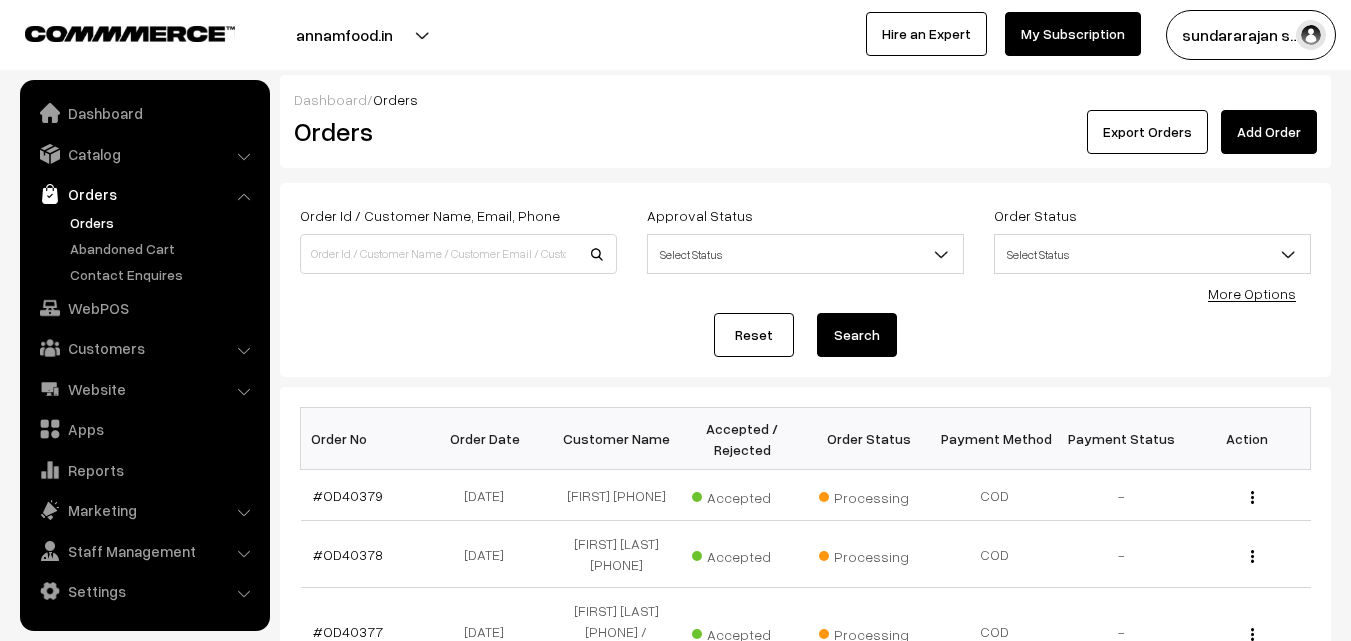 click on "Orders" at bounding box center [164, 222] 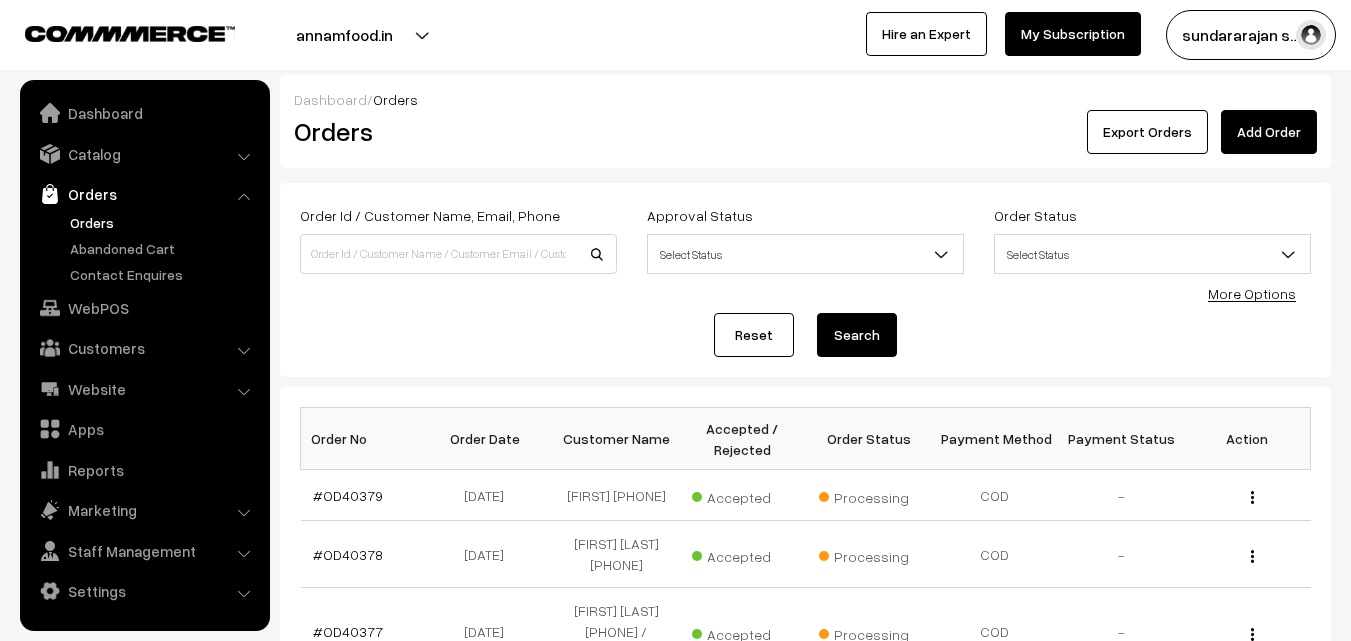 scroll, scrollTop: 0, scrollLeft: 0, axis: both 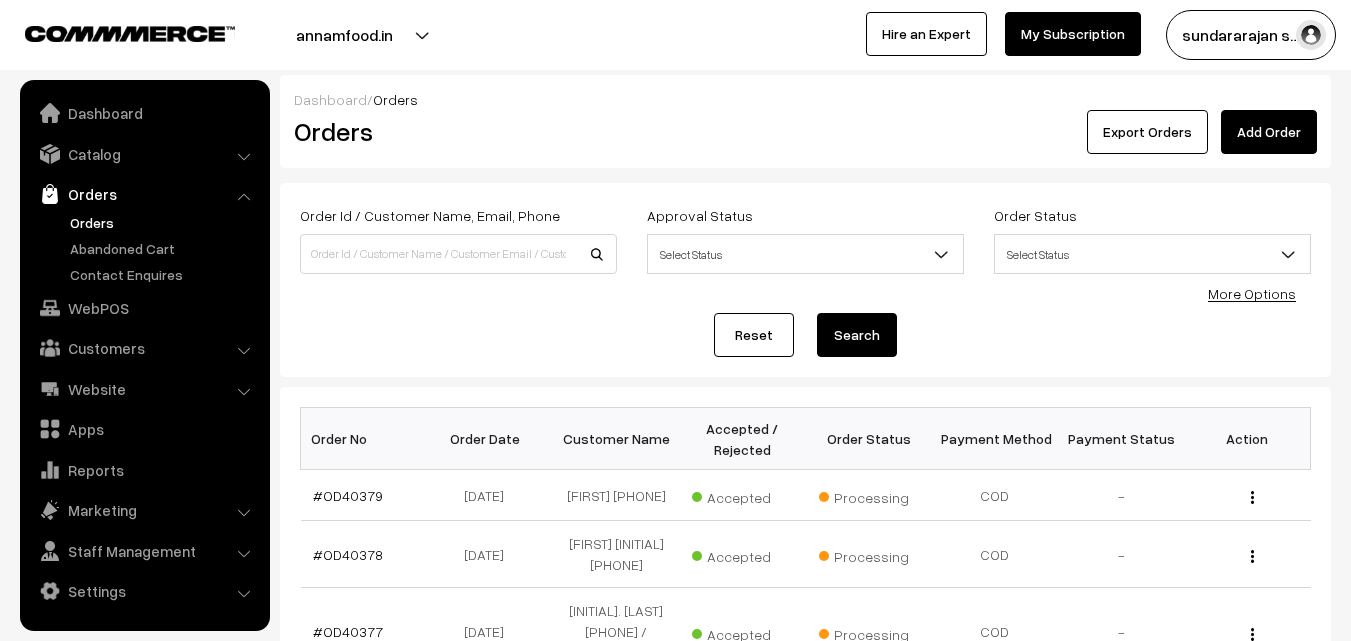 click on "Orders" at bounding box center (145, 248) 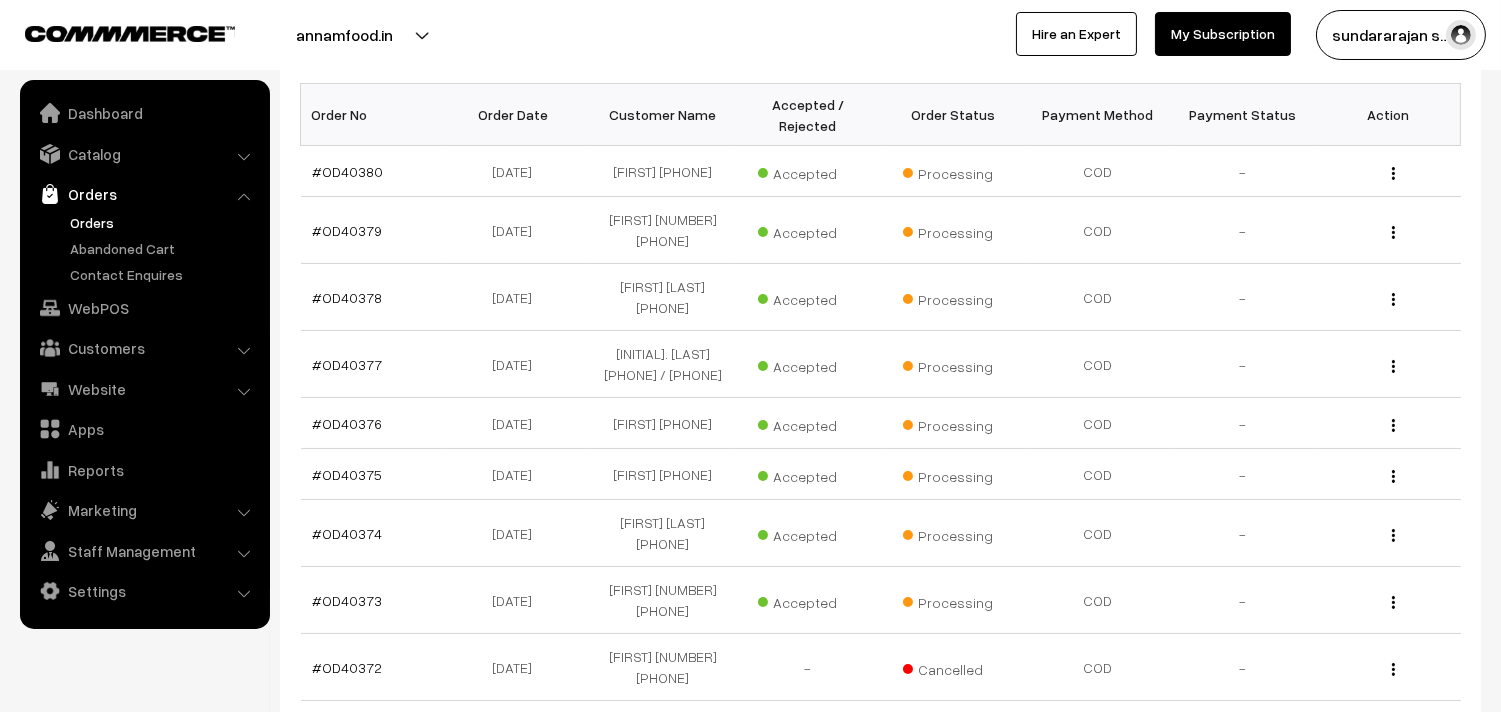 scroll, scrollTop: 333, scrollLeft: 0, axis: vertical 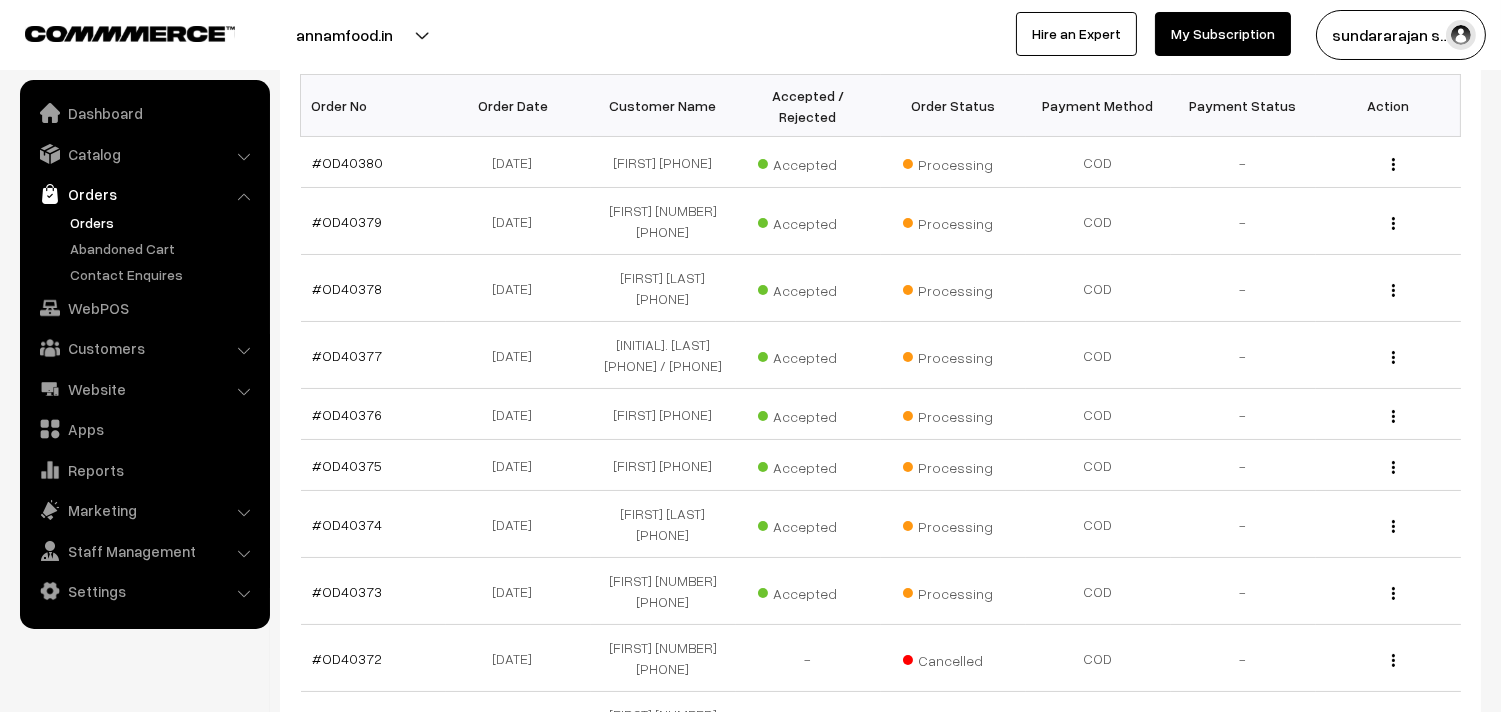 click on "Orders" at bounding box center (164, 222) 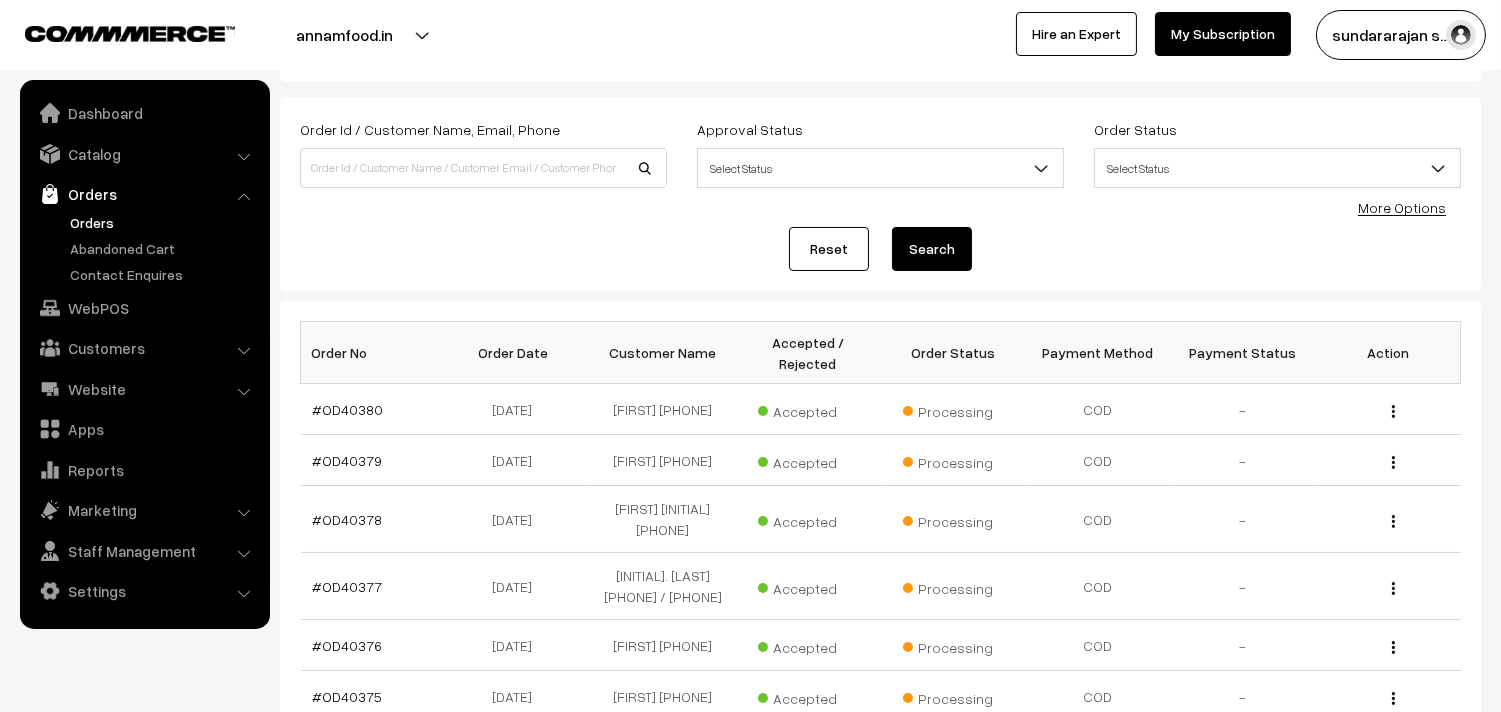 scroll, scrollTop: 111, scrollLeft: 0, axis: vertical 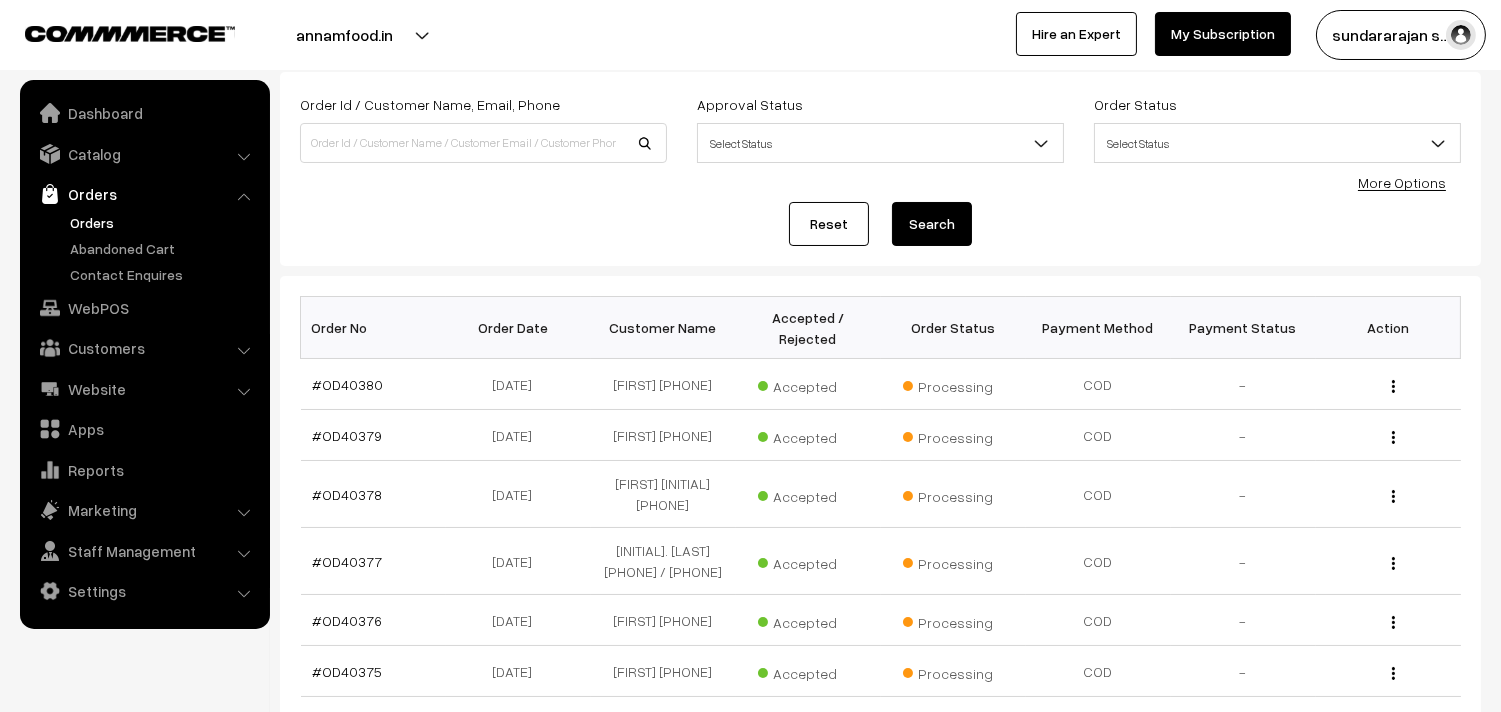 click on "Orders" at bounding box center (164, 222) 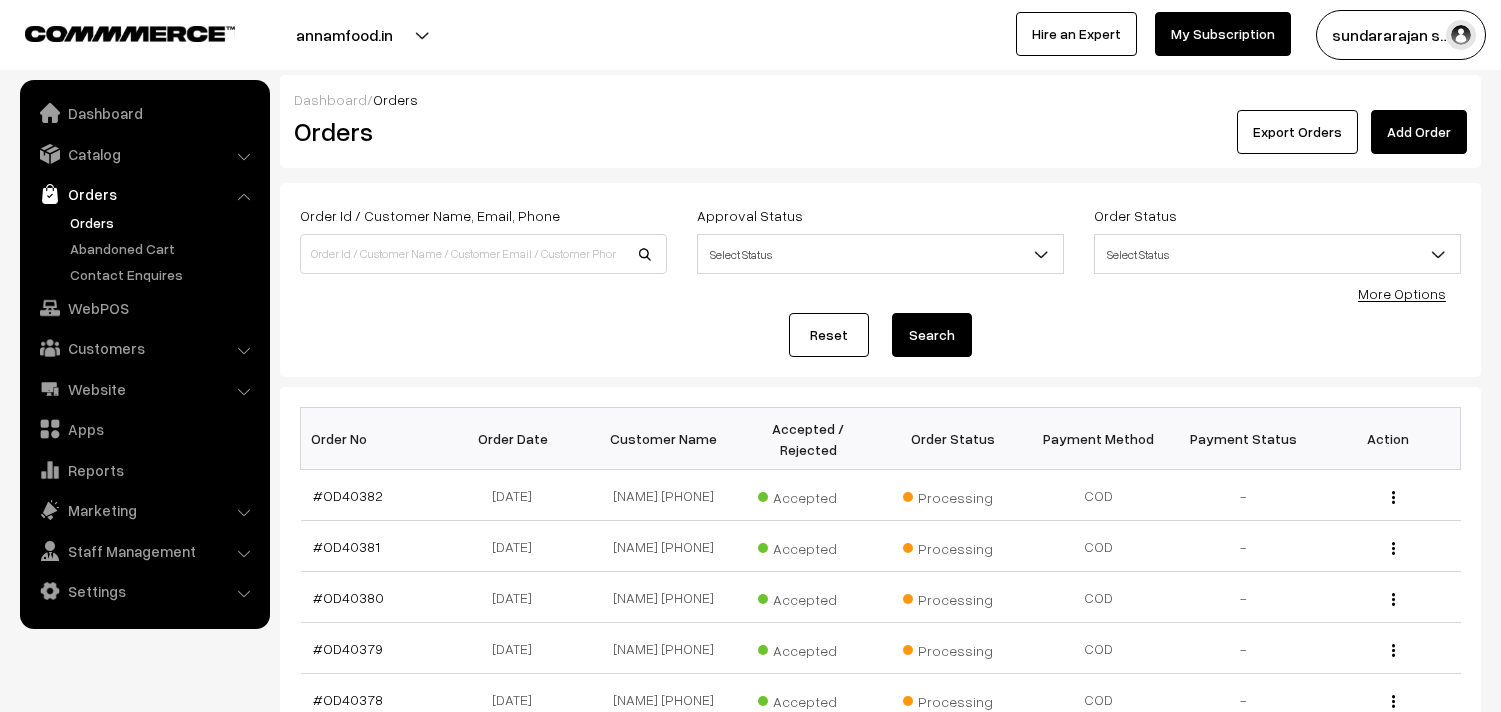 scroll, scrollTop: 0, scrollLeft: 0, axis: both 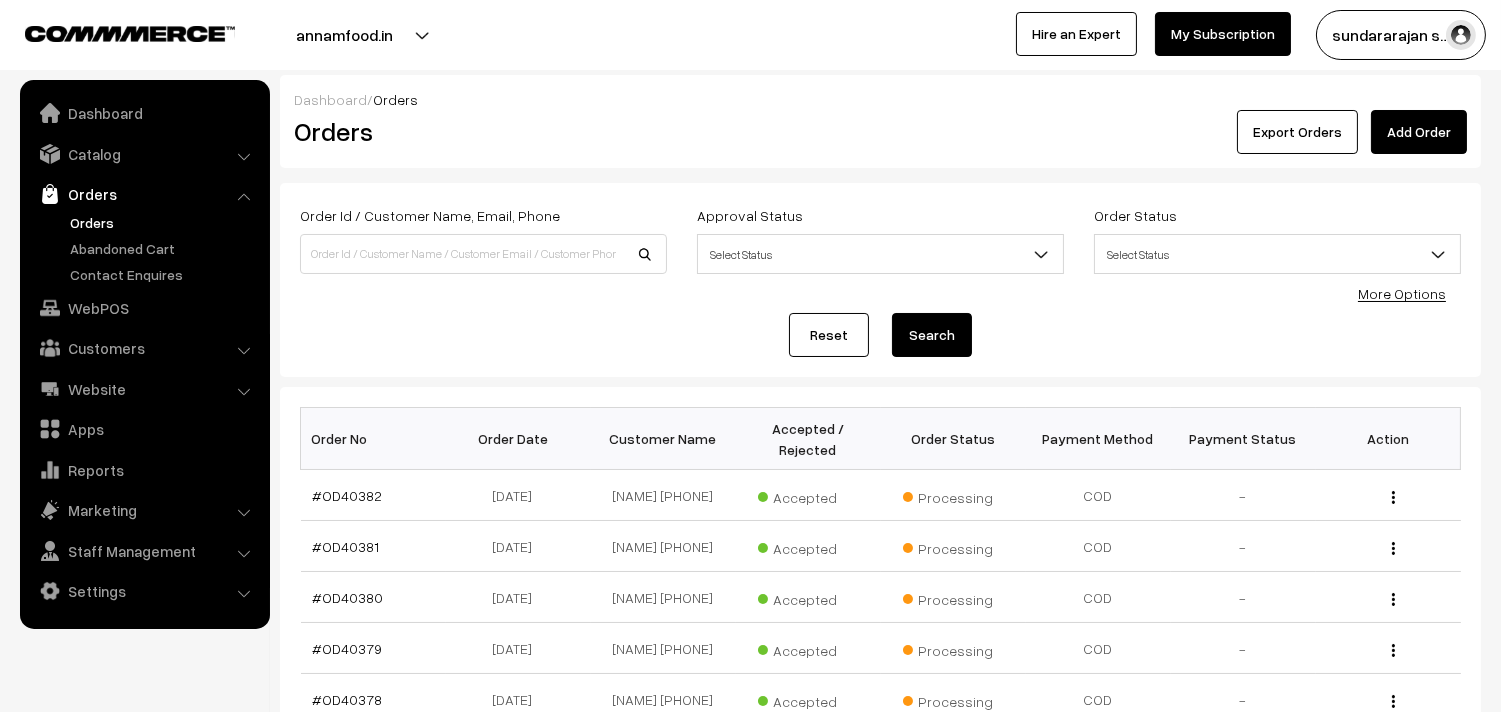 click on "Orders" at bounding box center (164, 222) 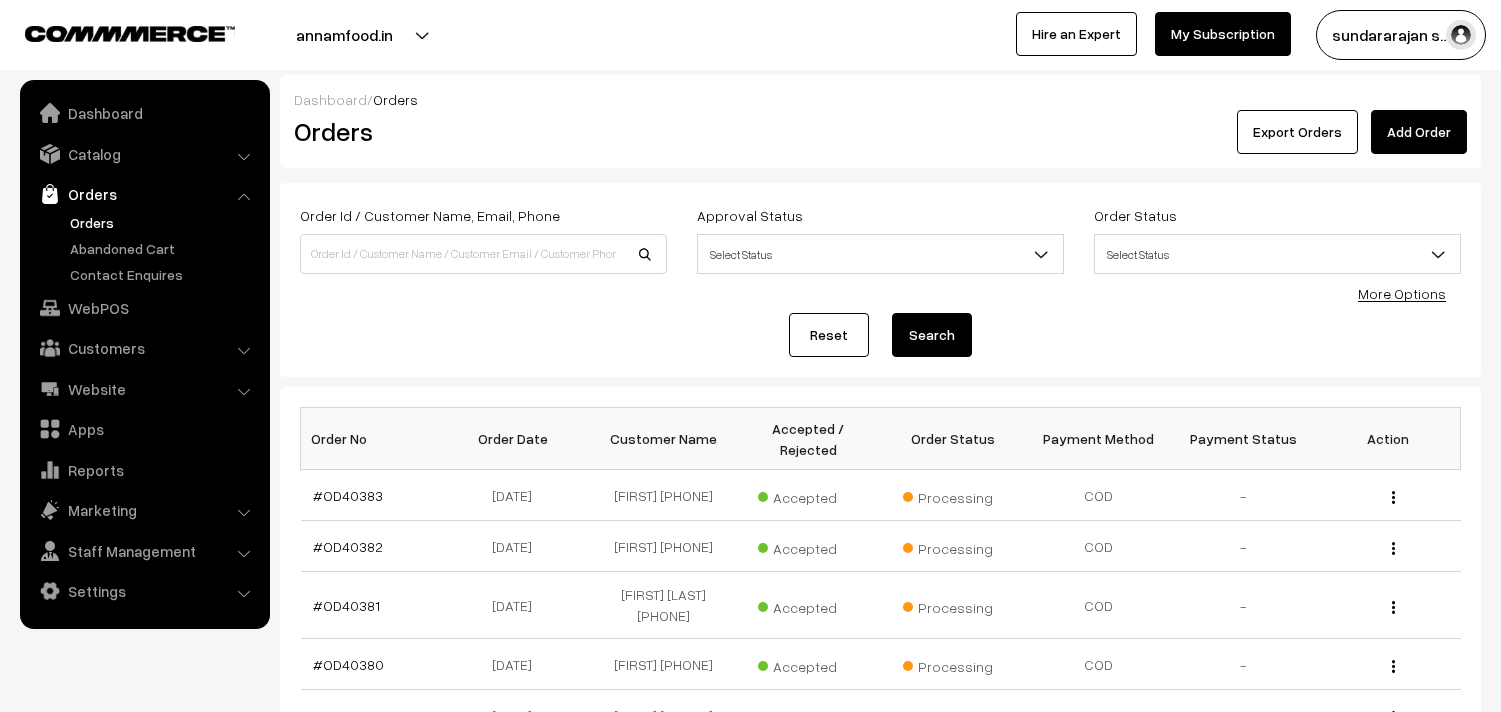 scroll, scrollTop: 0, scrollLeft: 0, axis: both 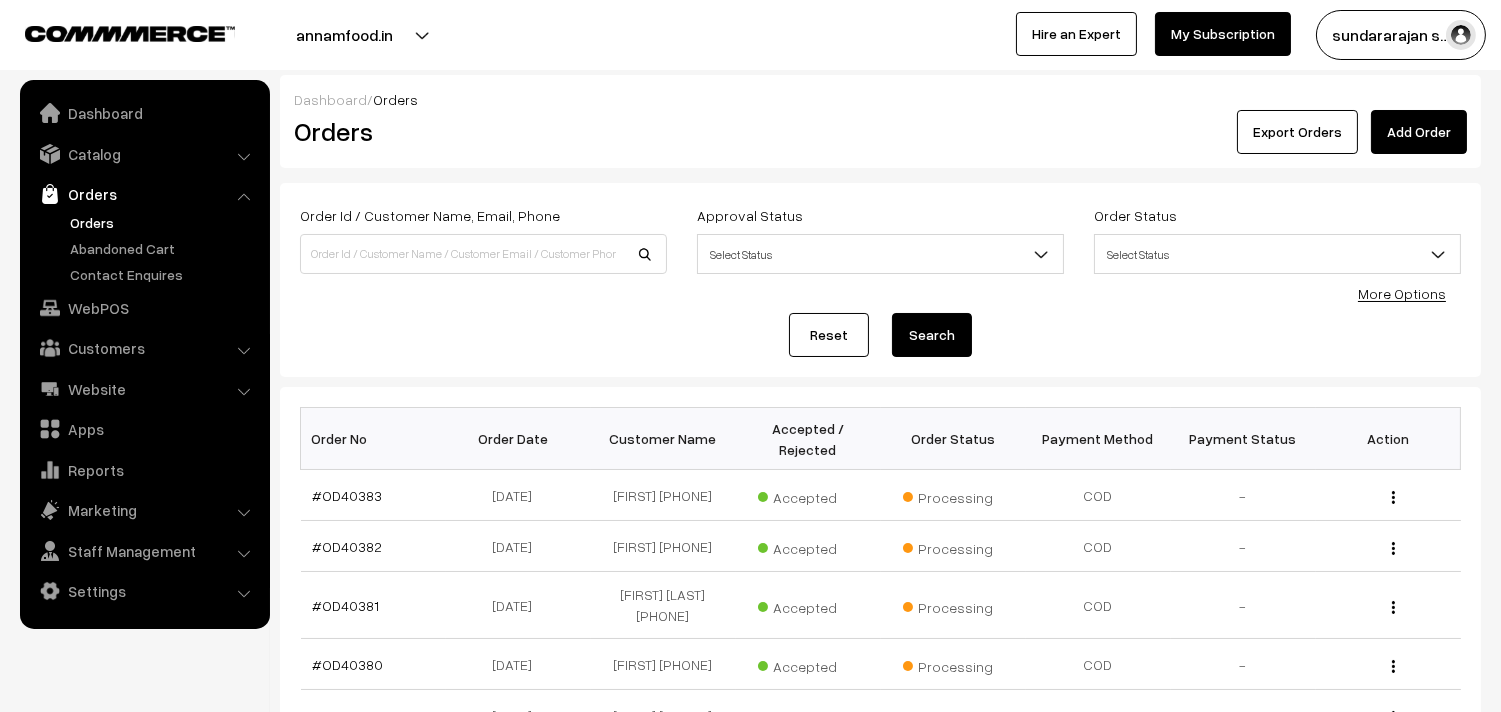 click on "Orders" at bounding box center (145, 248) 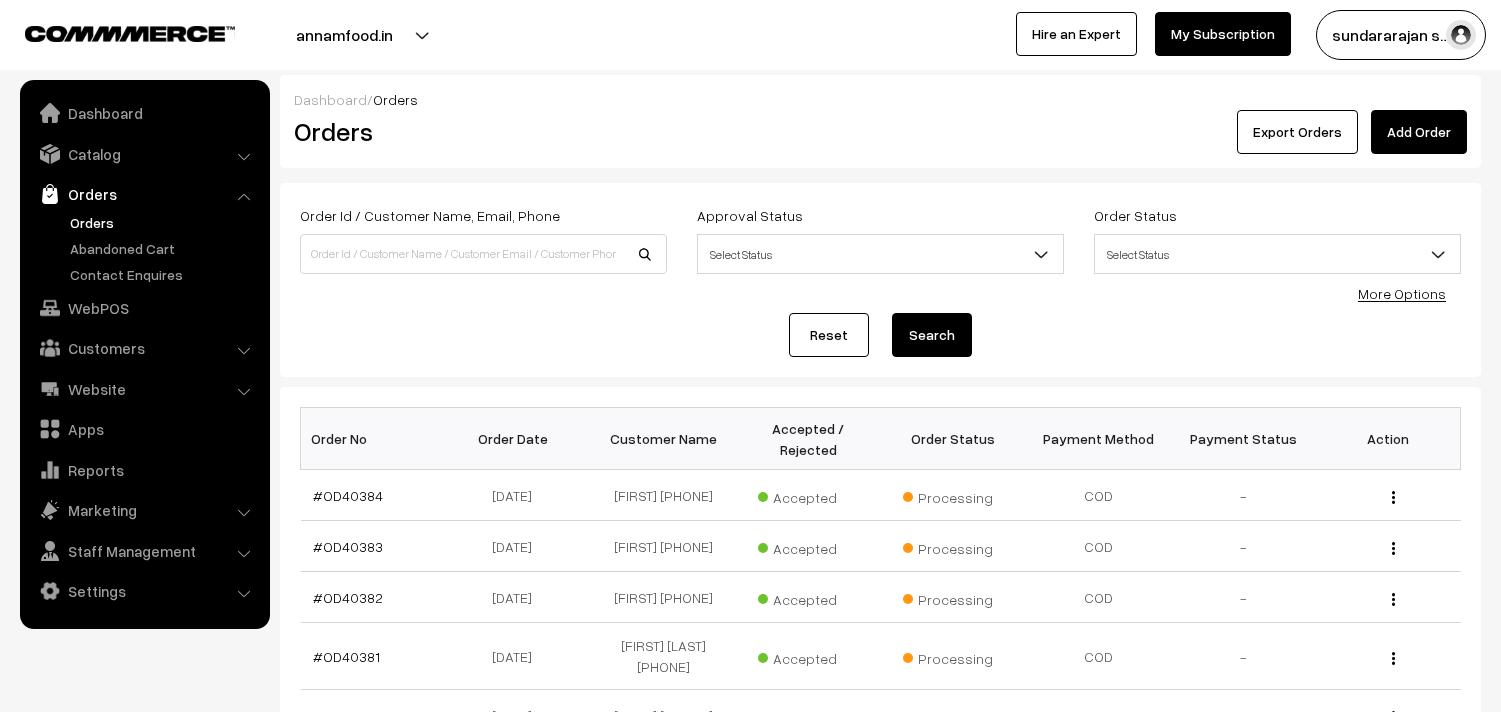scroll, scrollTop: 0, scrollLeft: 0, axis: both 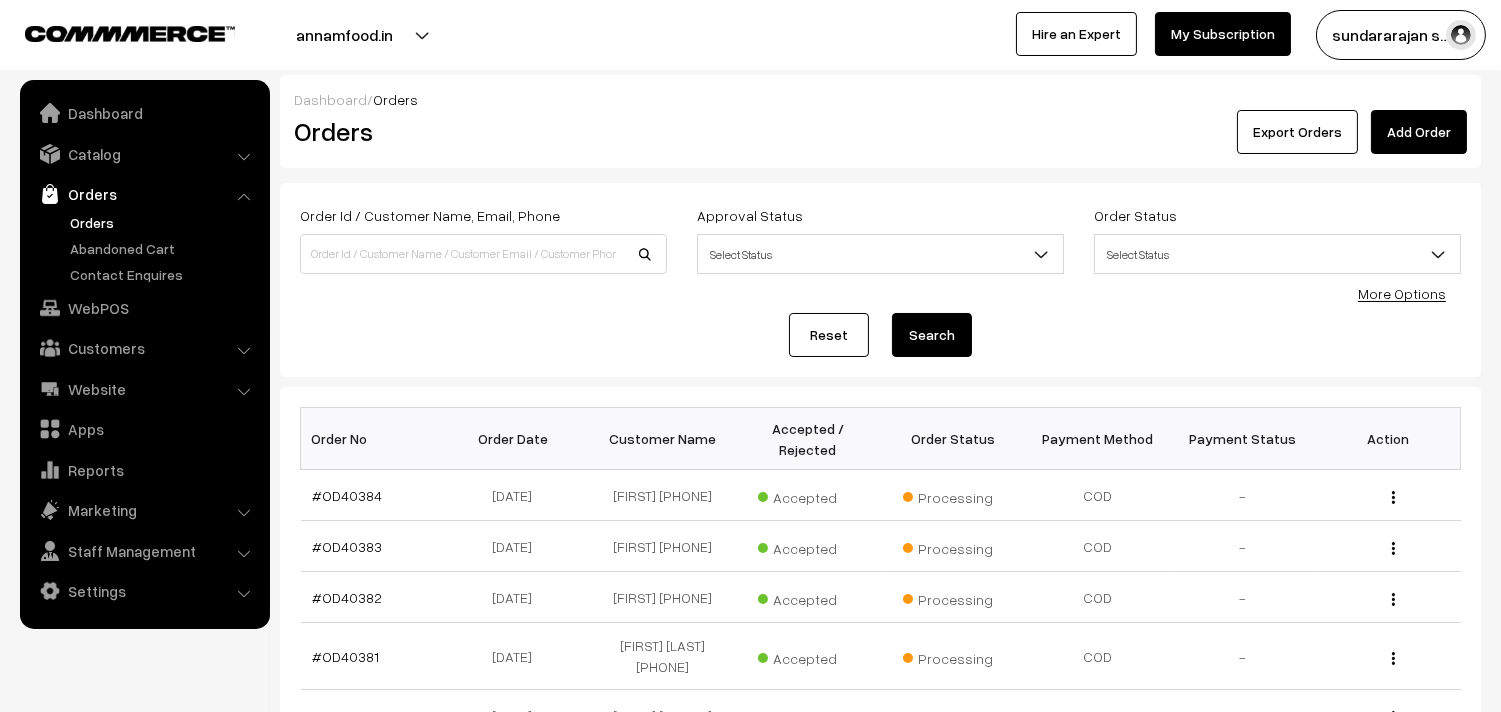 click on "Orders" at bounding box center (164, 222) 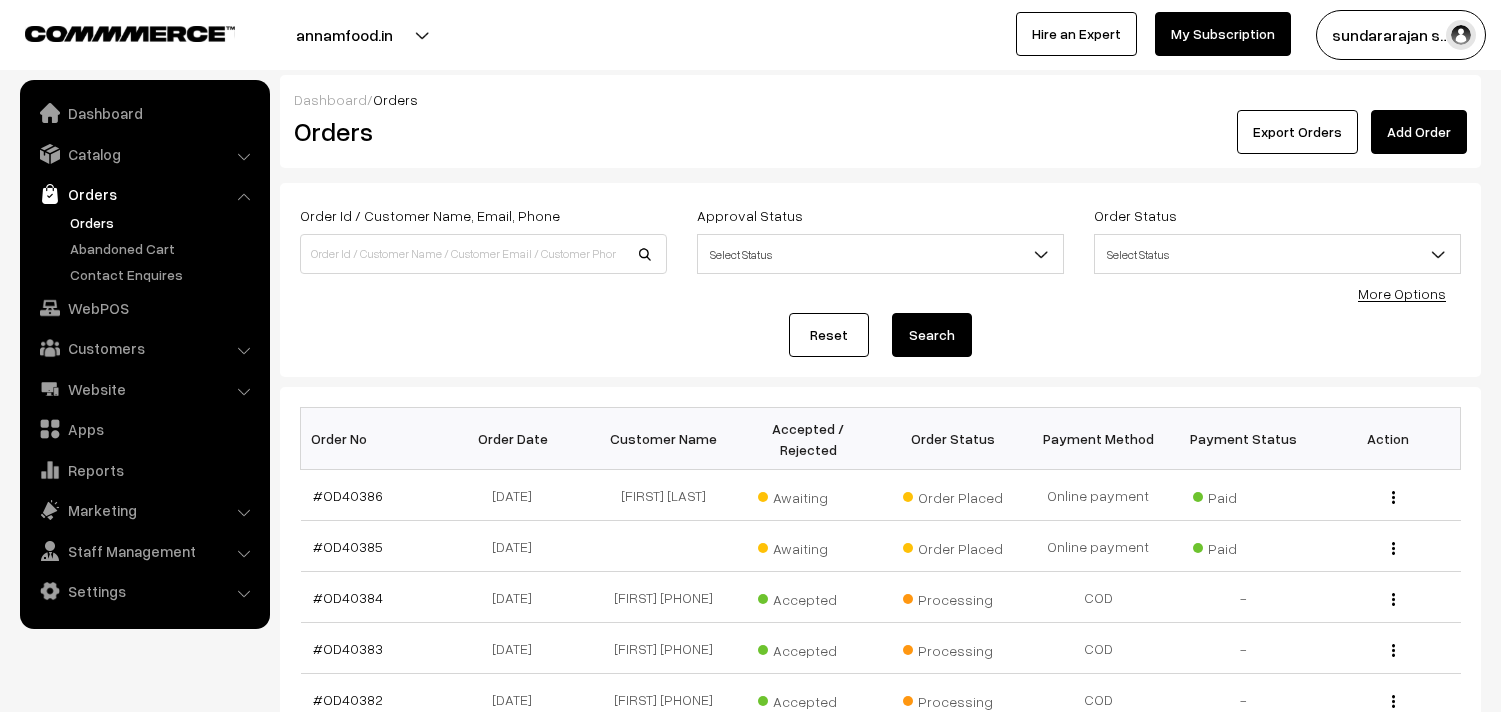 scroll, scrollTop: 0, scrollLeft: 0, axis: both 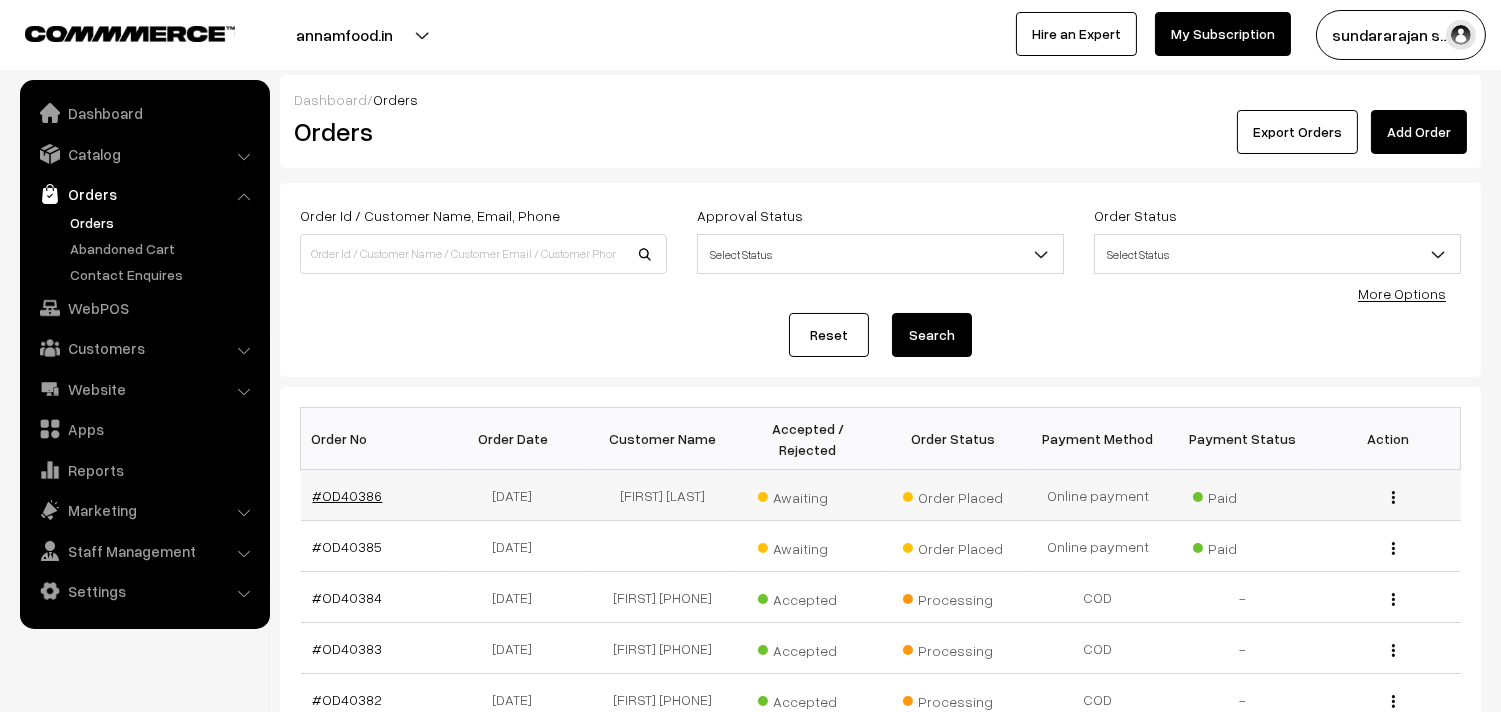 click on "#OD40386" at bounding box center (348, 495) 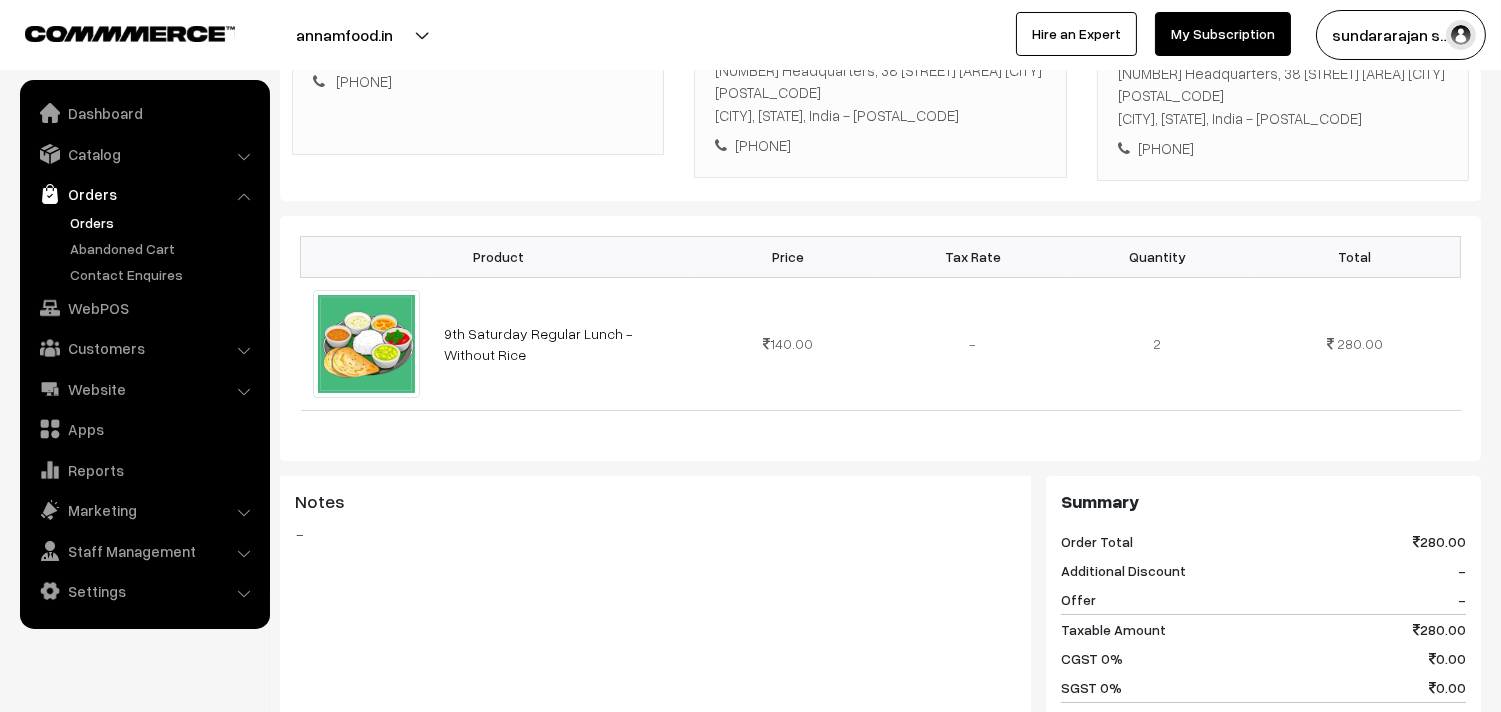 scroll, scrollTop: 444, scrollLeft: 0, axis: vertical 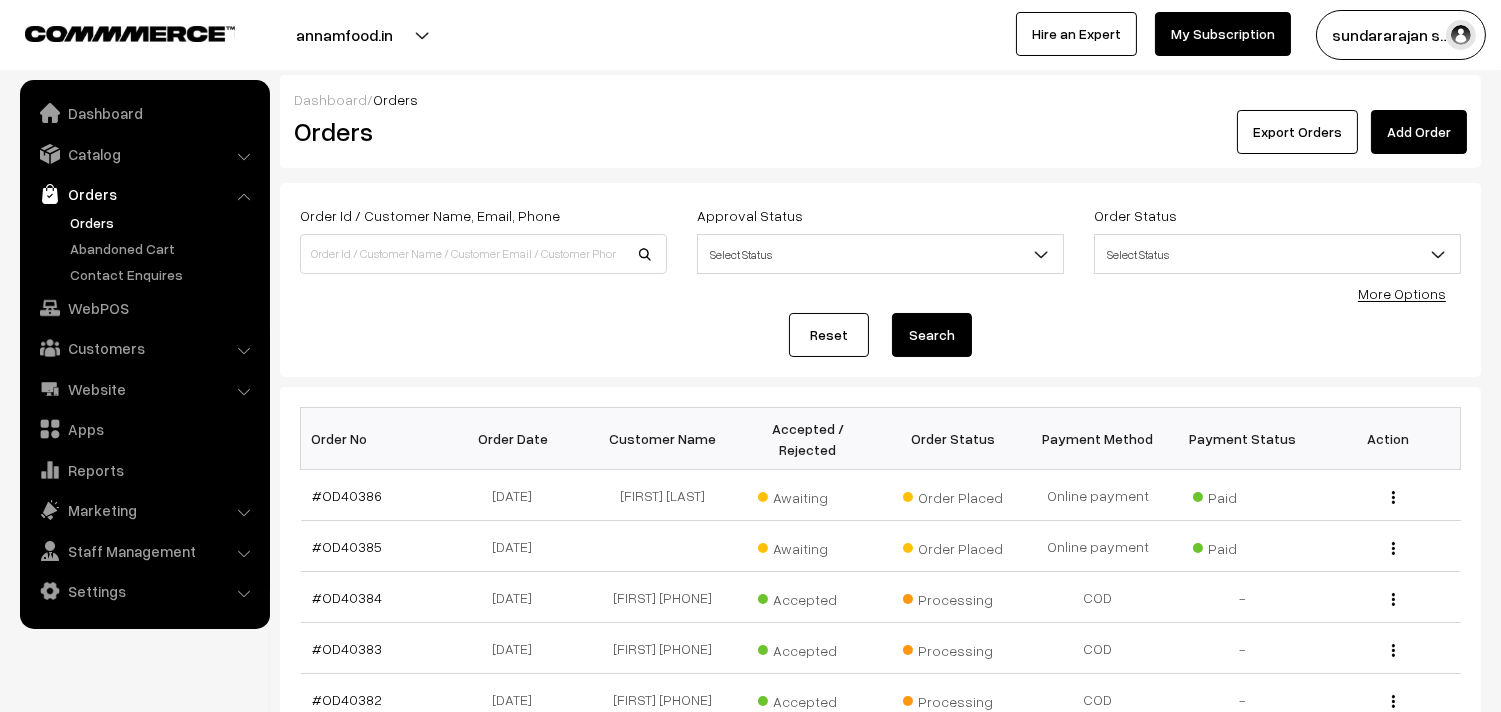 click on "Orders" at bounding box center [164, 222] 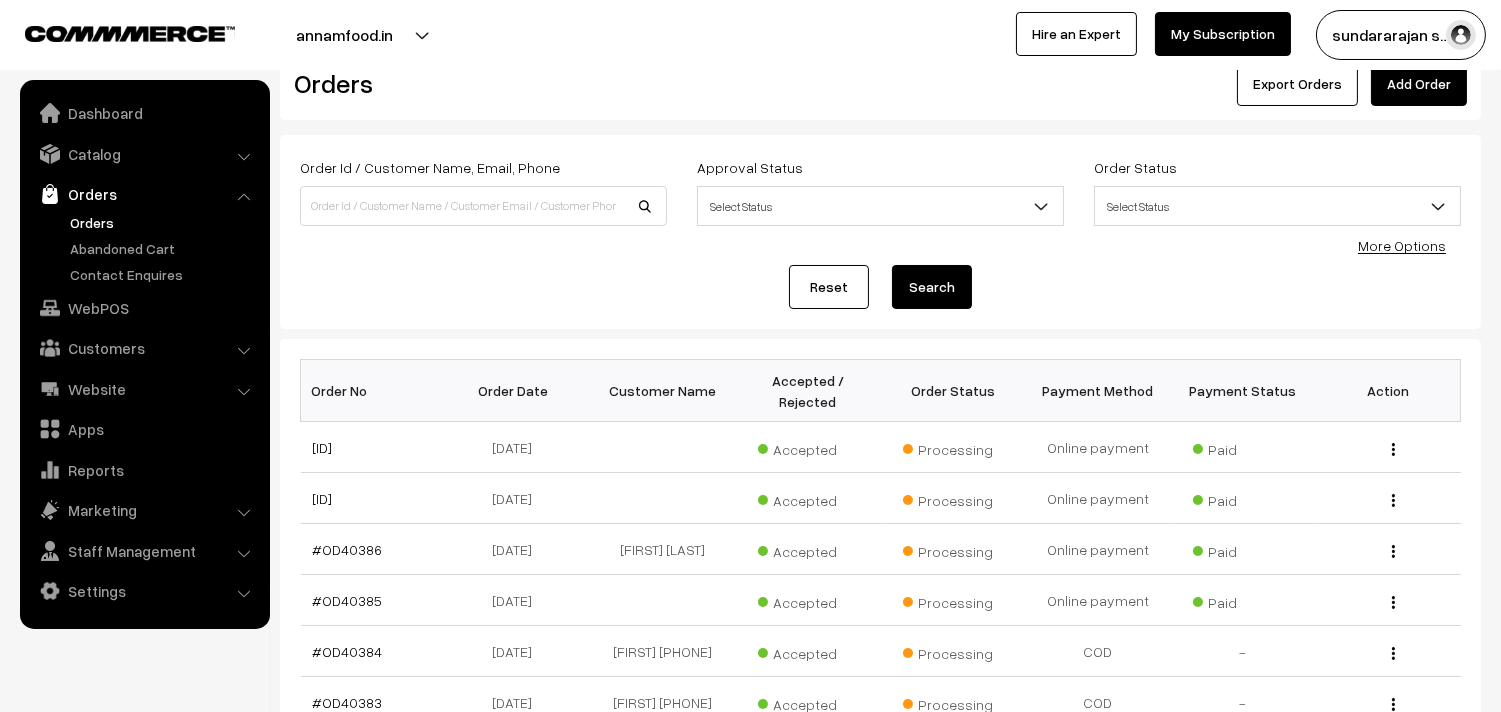 scroll, scrollTop: 0, scrollLeft: 0, axis: both 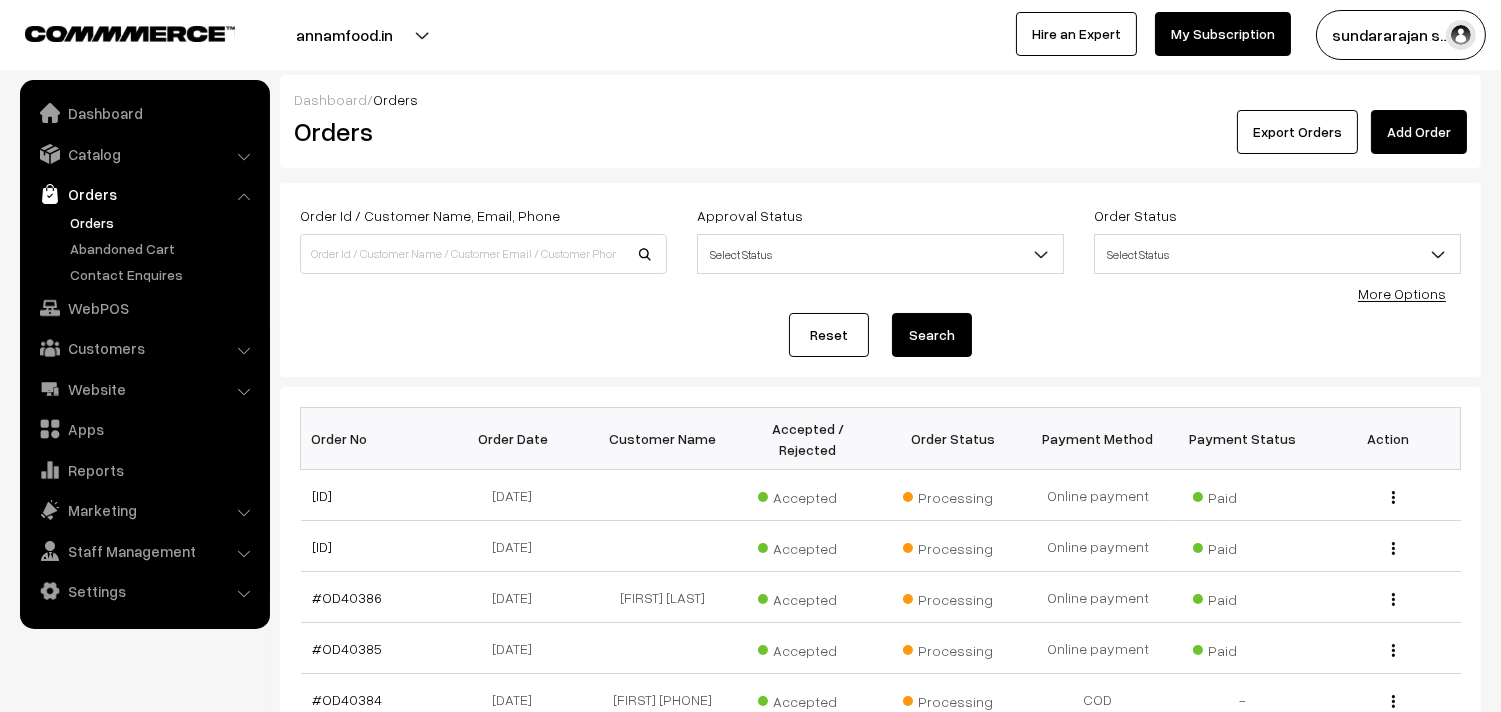 click on "Orders" at bounding box center [164, 222] 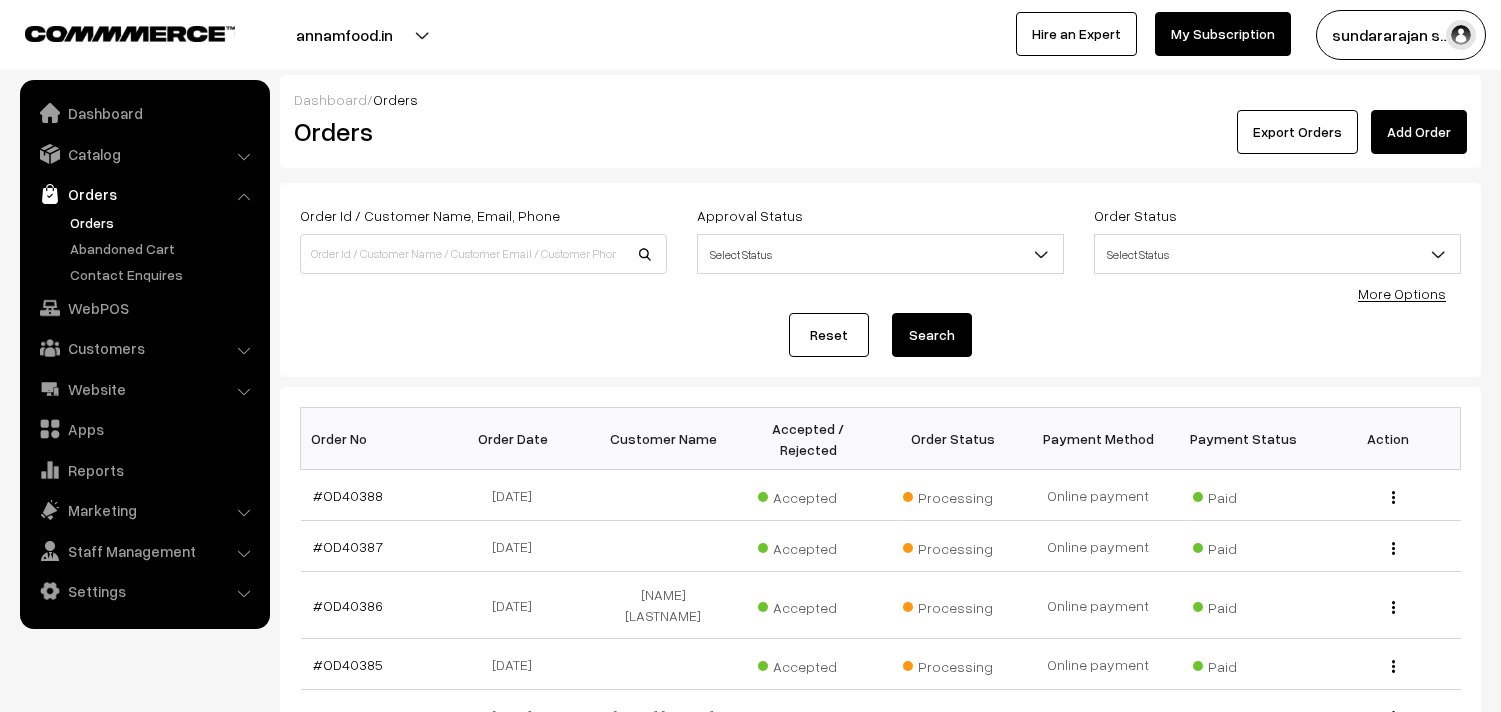 scroll, scrollTop: 0, scrollLeft: 0, axis: both 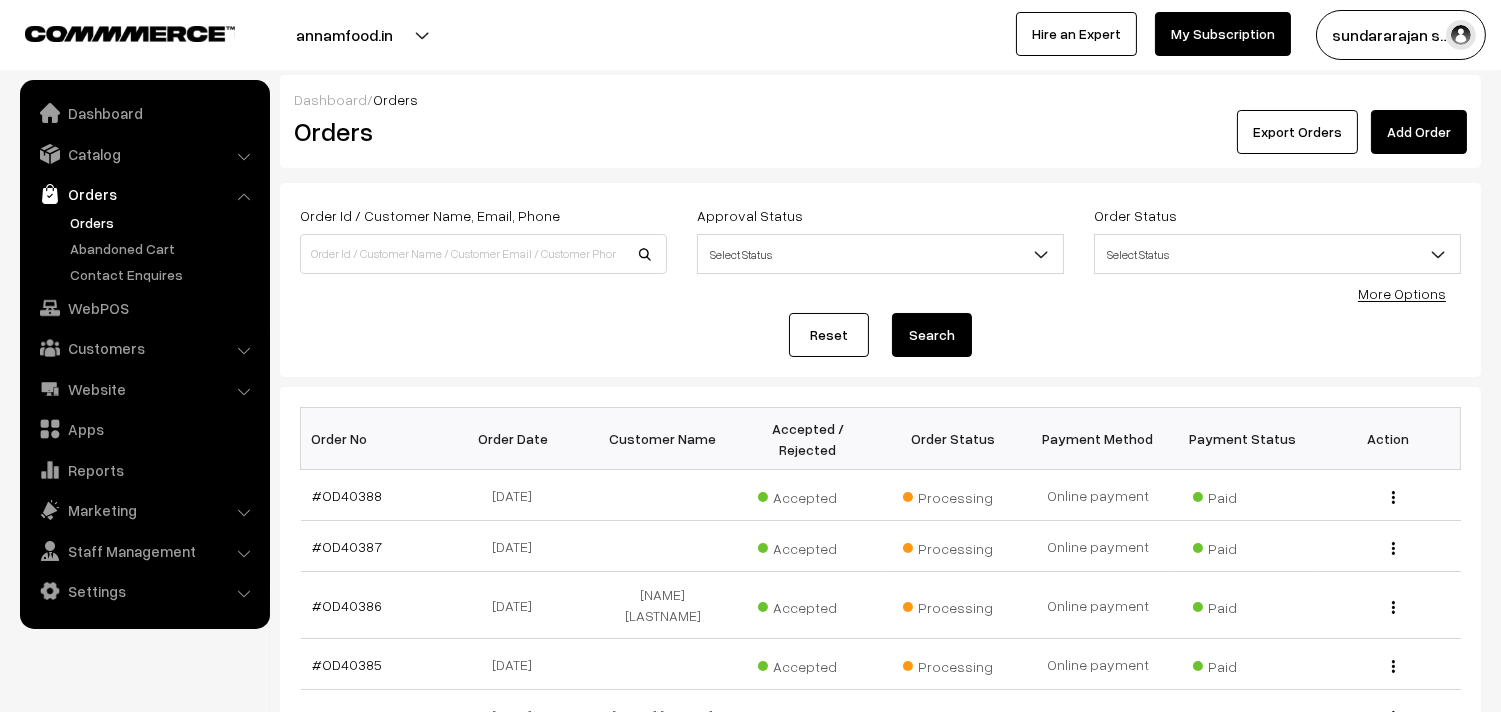 click on "Orders" at bounding box center [164, 222] 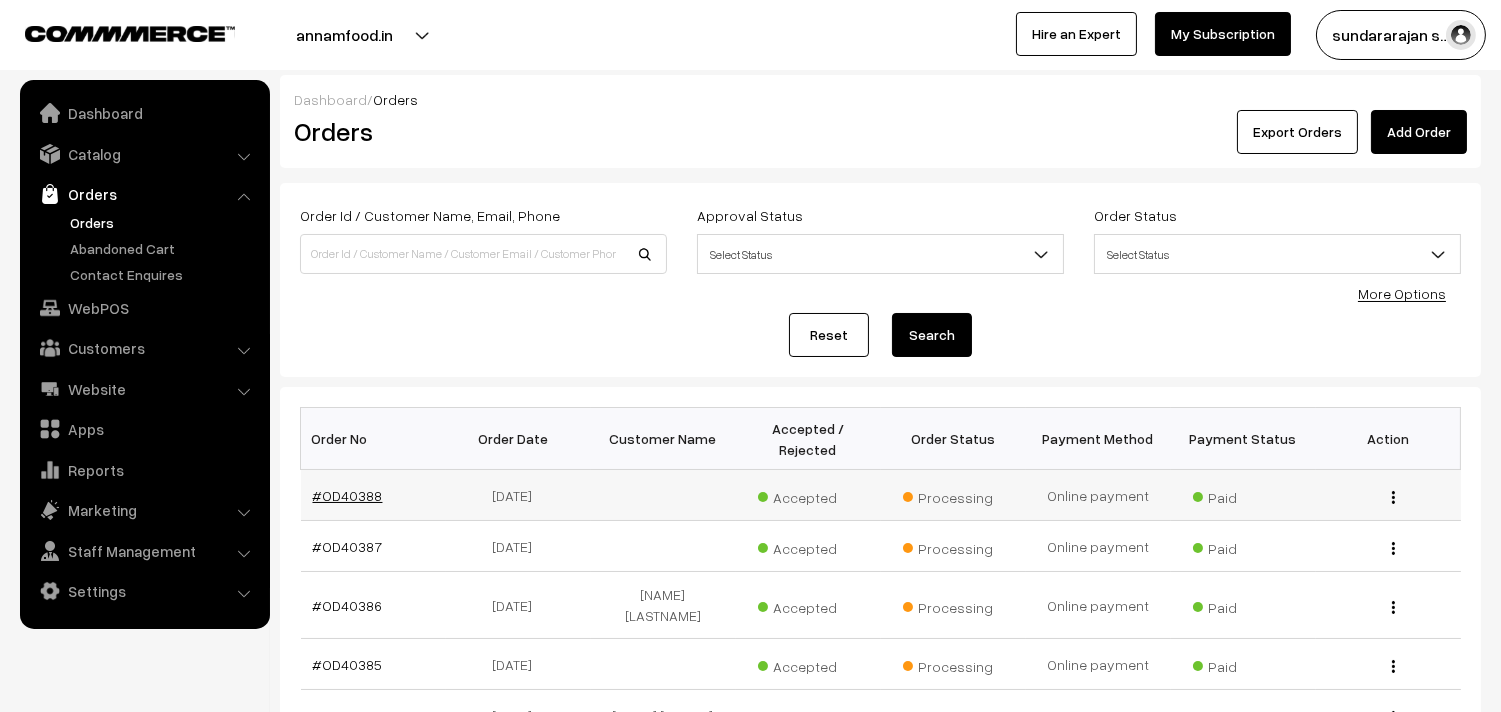 click on "#OD40388" at bounding box center [348, 495] 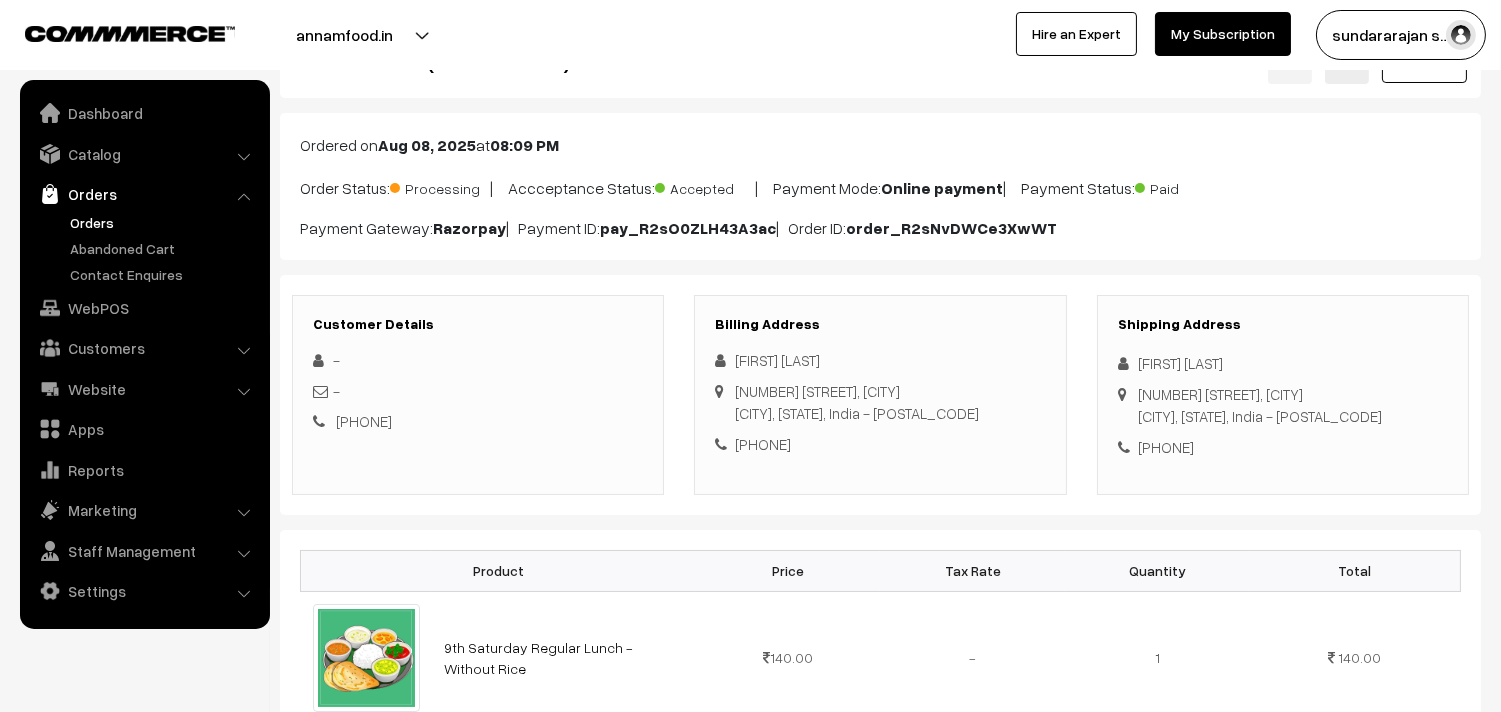 scroll, scrollTop: 111, scrollLeft: 0, axis: vertical 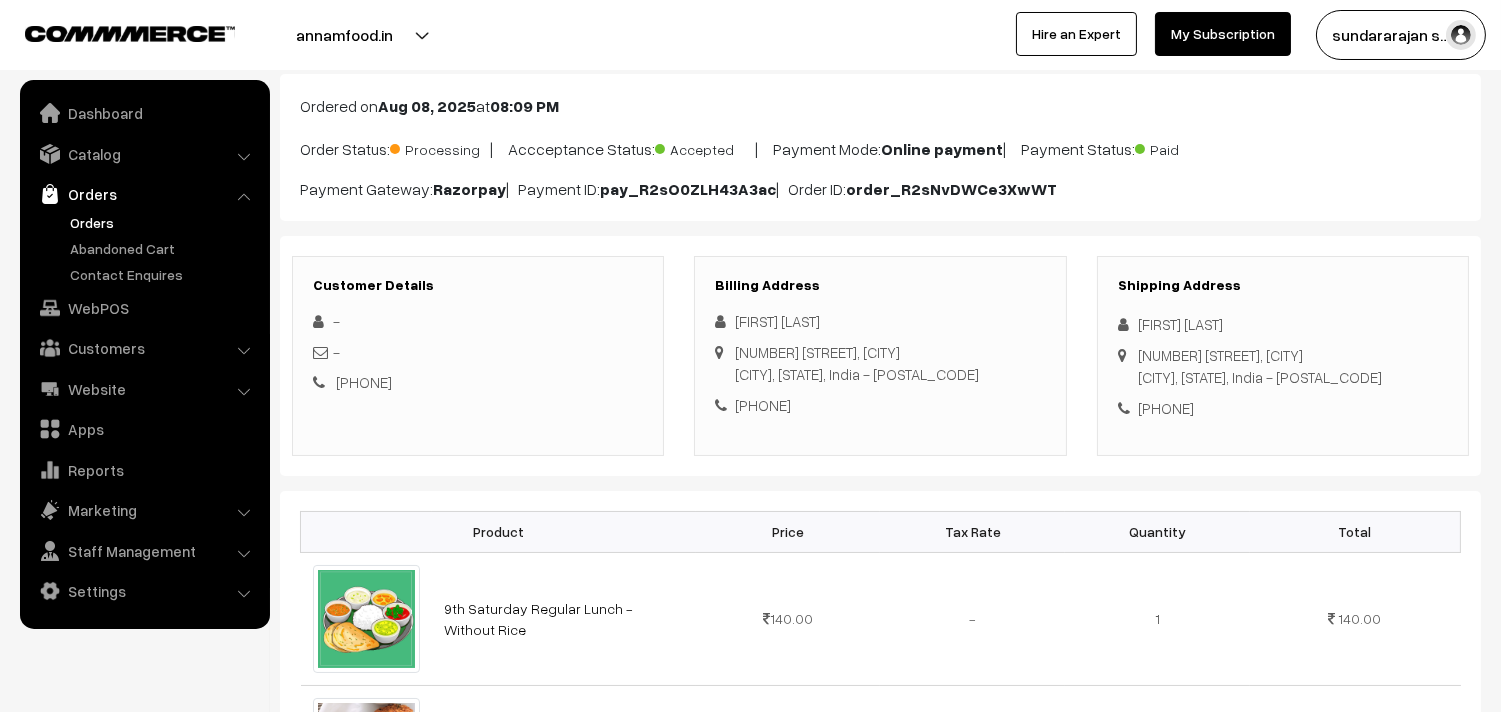 click on "Orders" at bounding box center (164, 222) 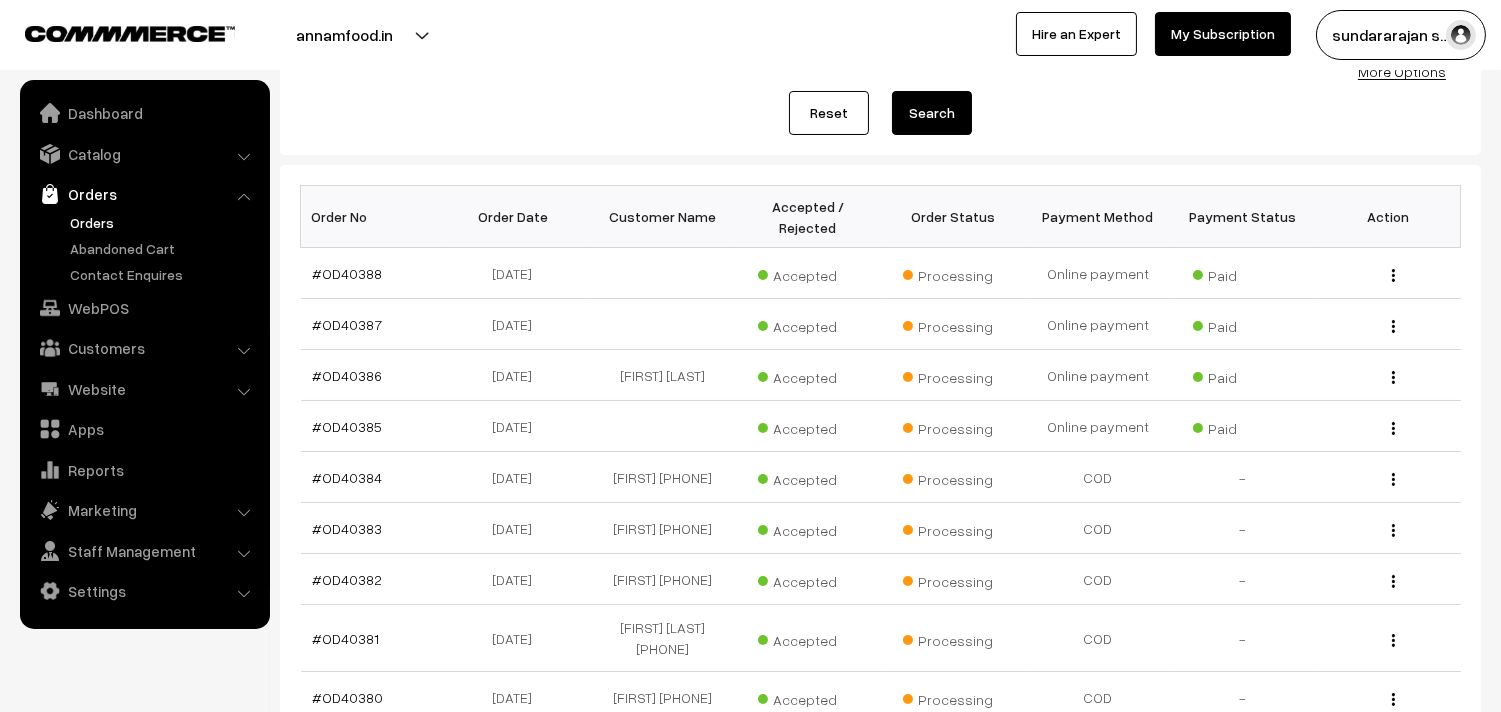 scroll, scrollTop: 0, scrollLeft: 0, axis: both 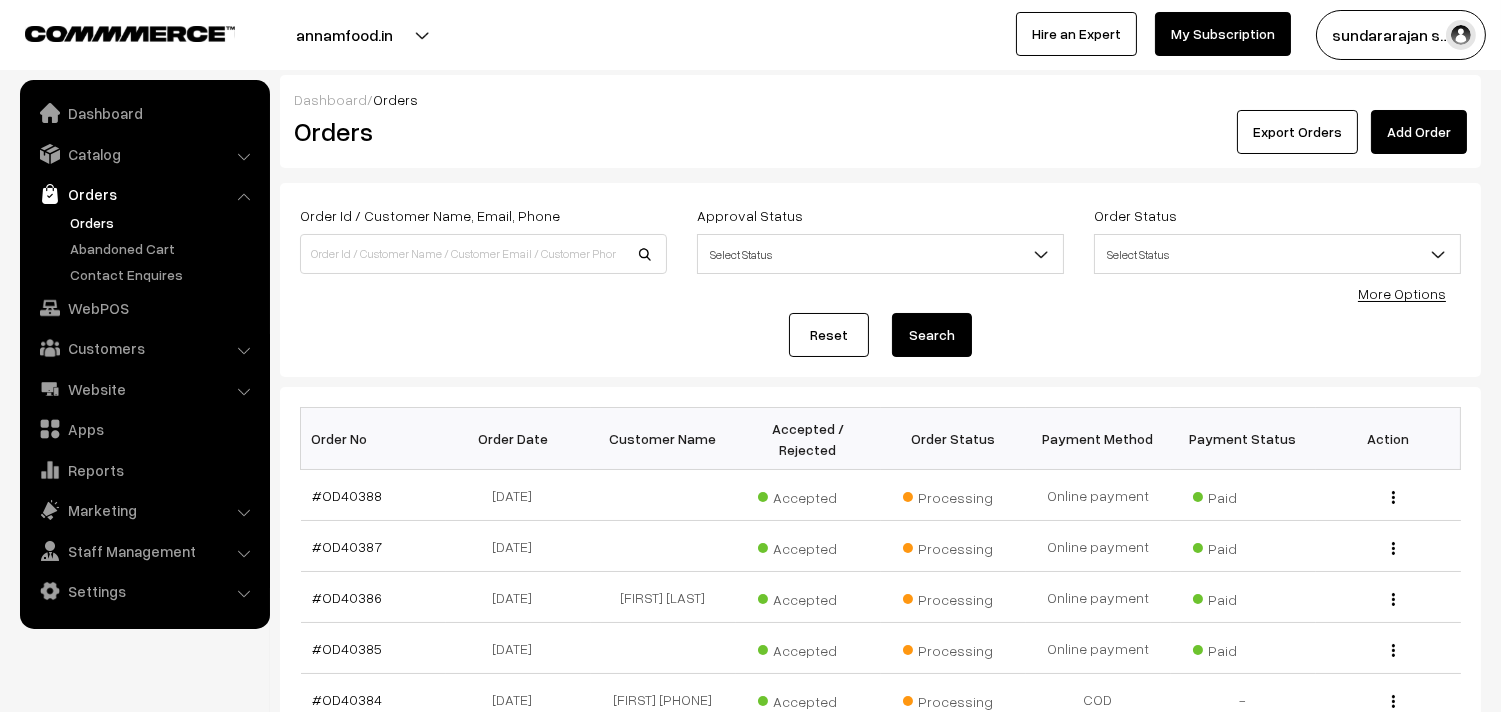 click on "Orders" at bounding box center (164, 222) 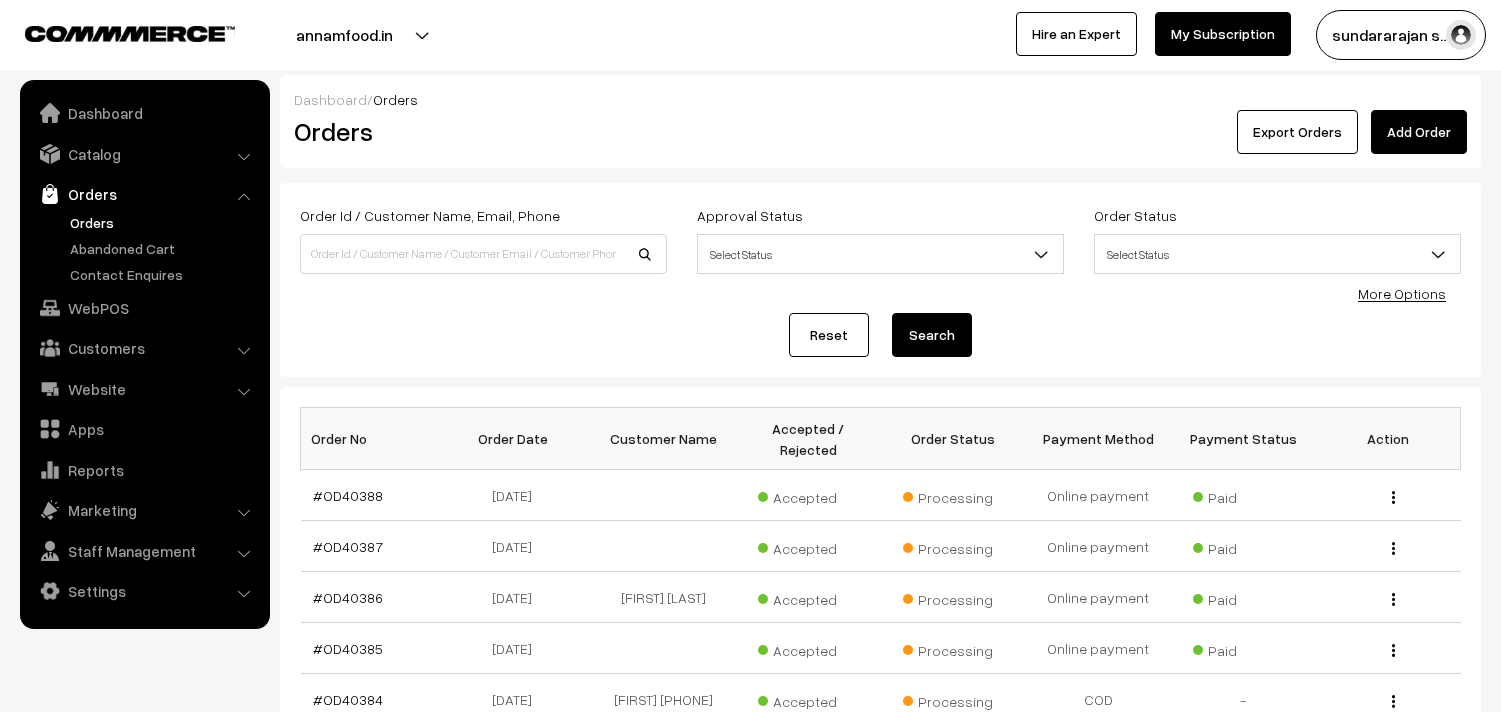scroll, scrollTop: 0, scrollLeft: 0, axis: both 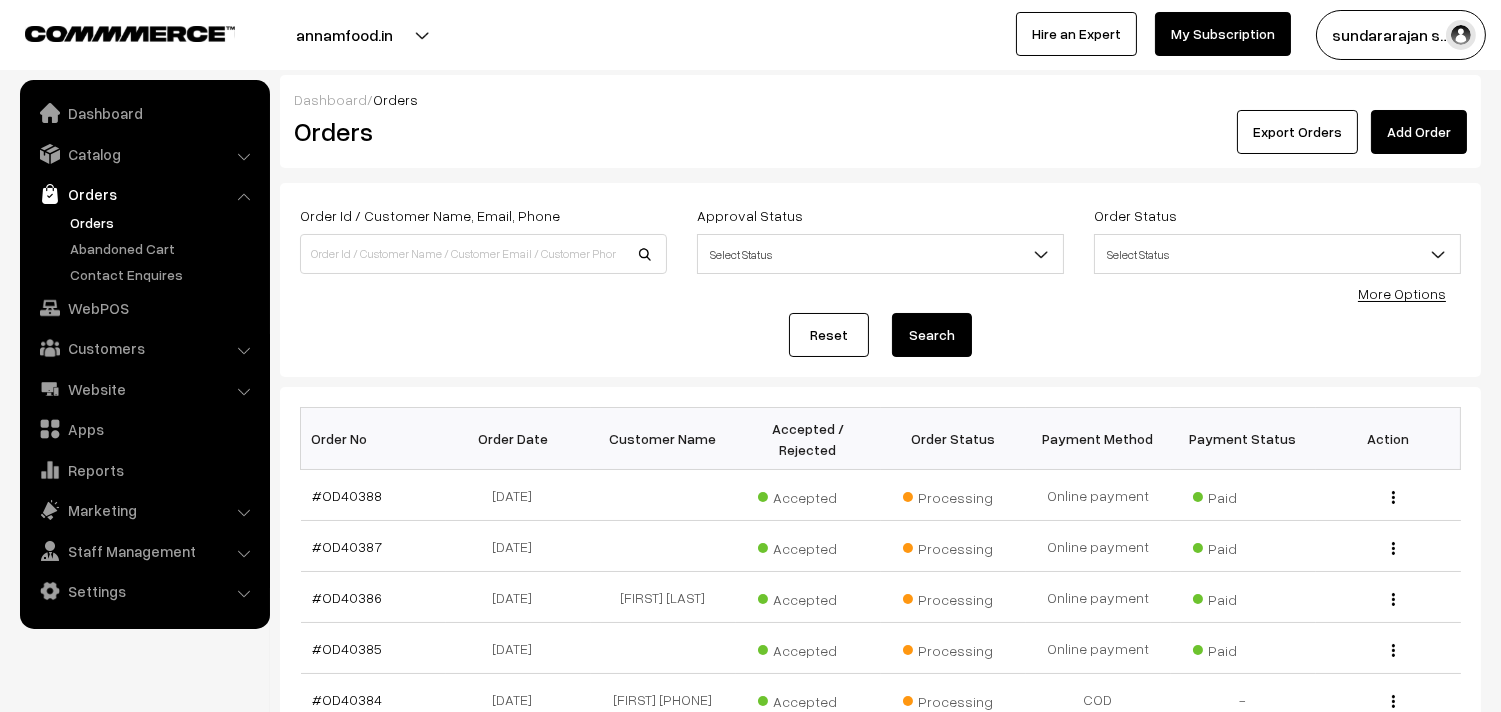 click on "Orders" at bounding box center [164, 222] 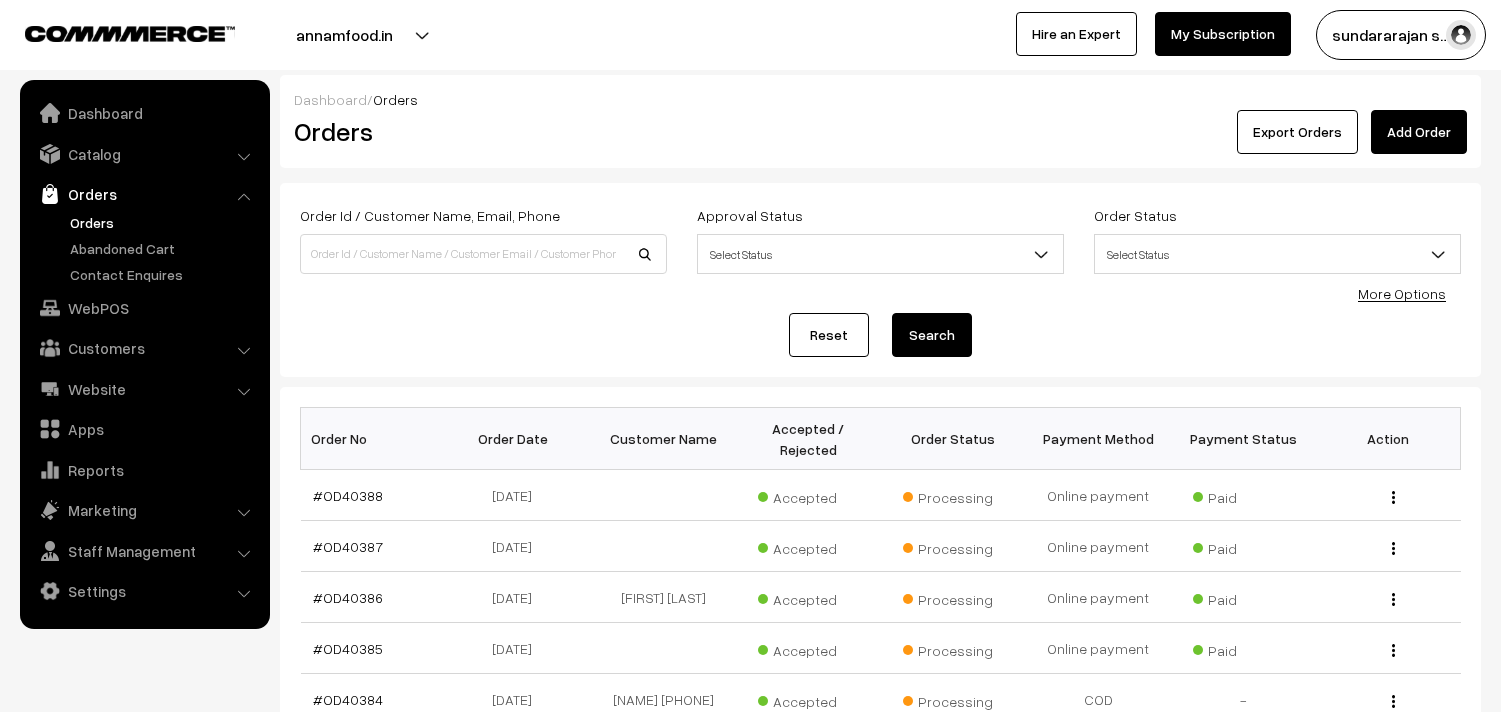 scroll, scrollTop: 0, scrollLeft: 0, axis: both 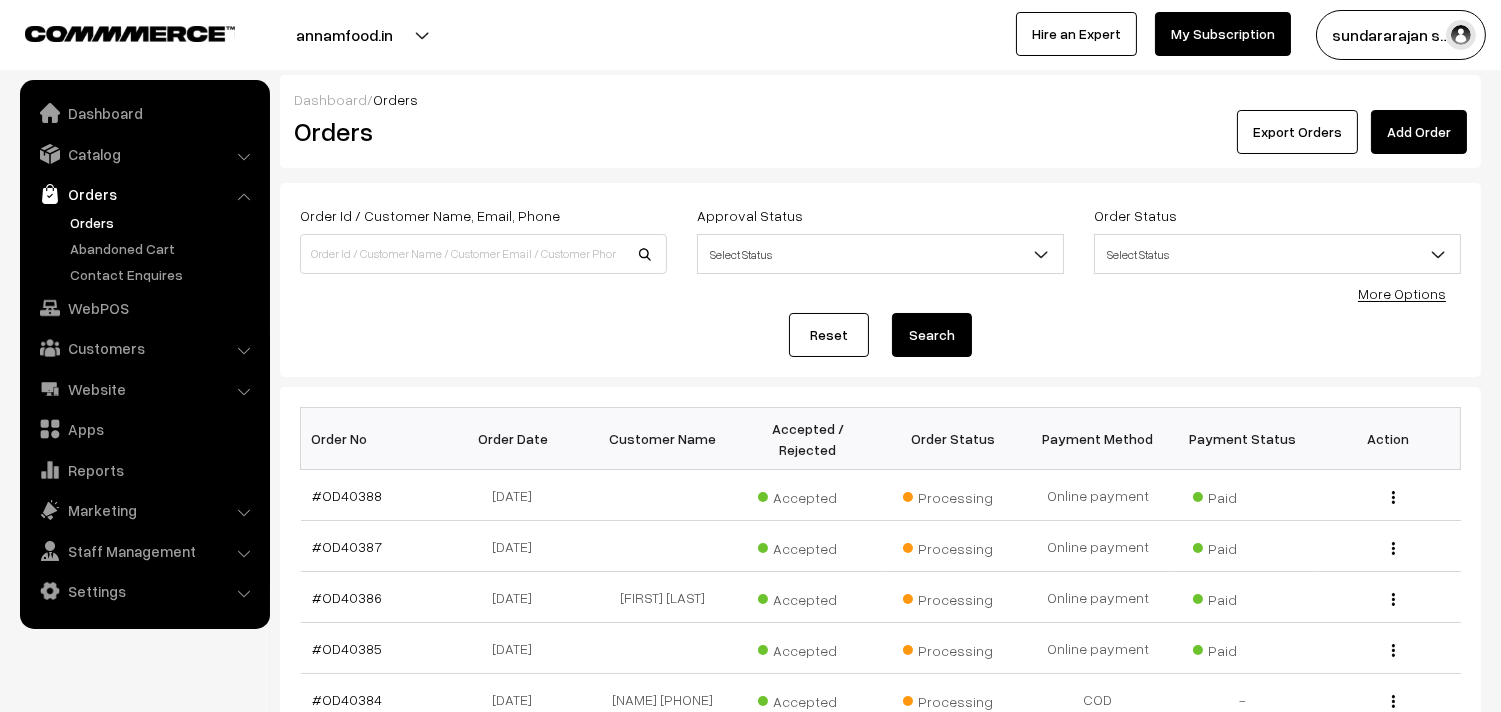 click on "Orders" at bounding box center (164, 222) 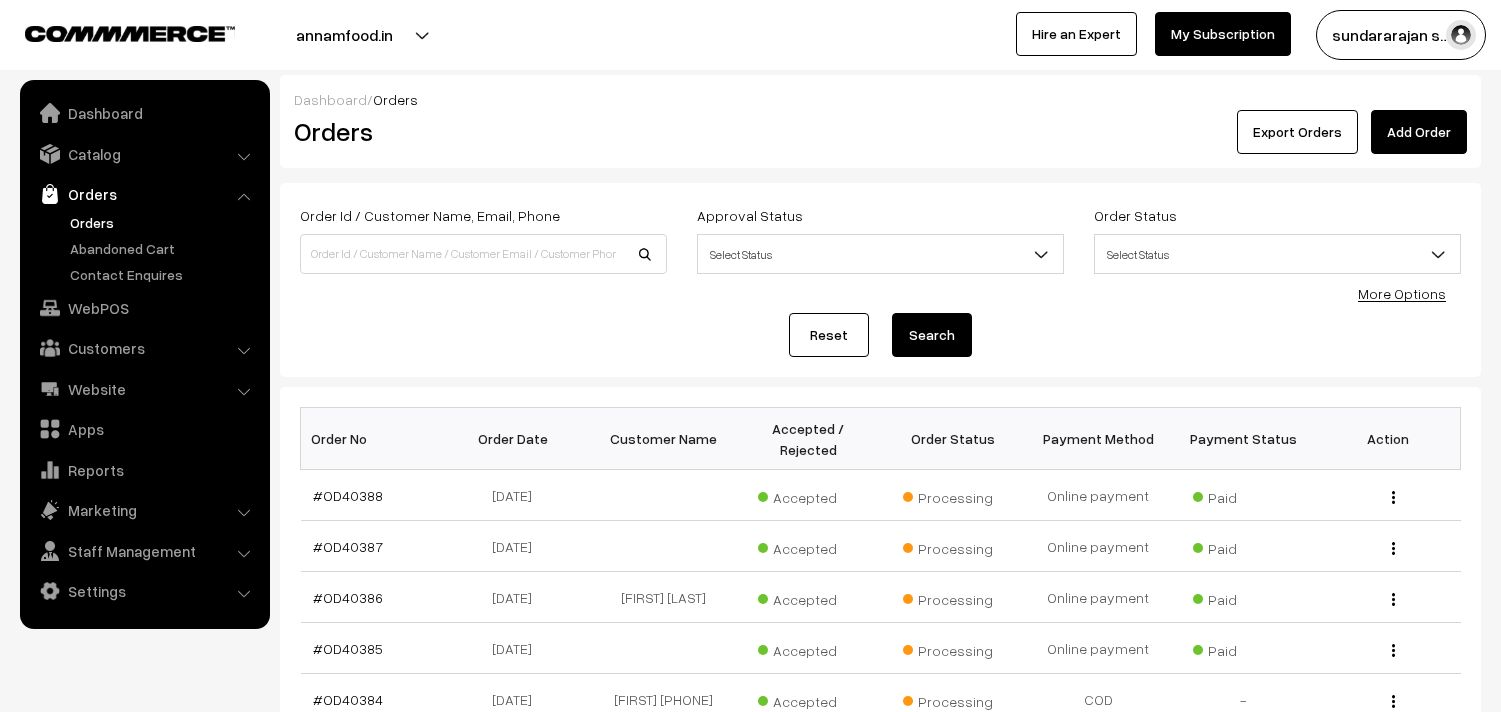 scroll, scrollTop: 0, scrollLeft: 0, axis: both 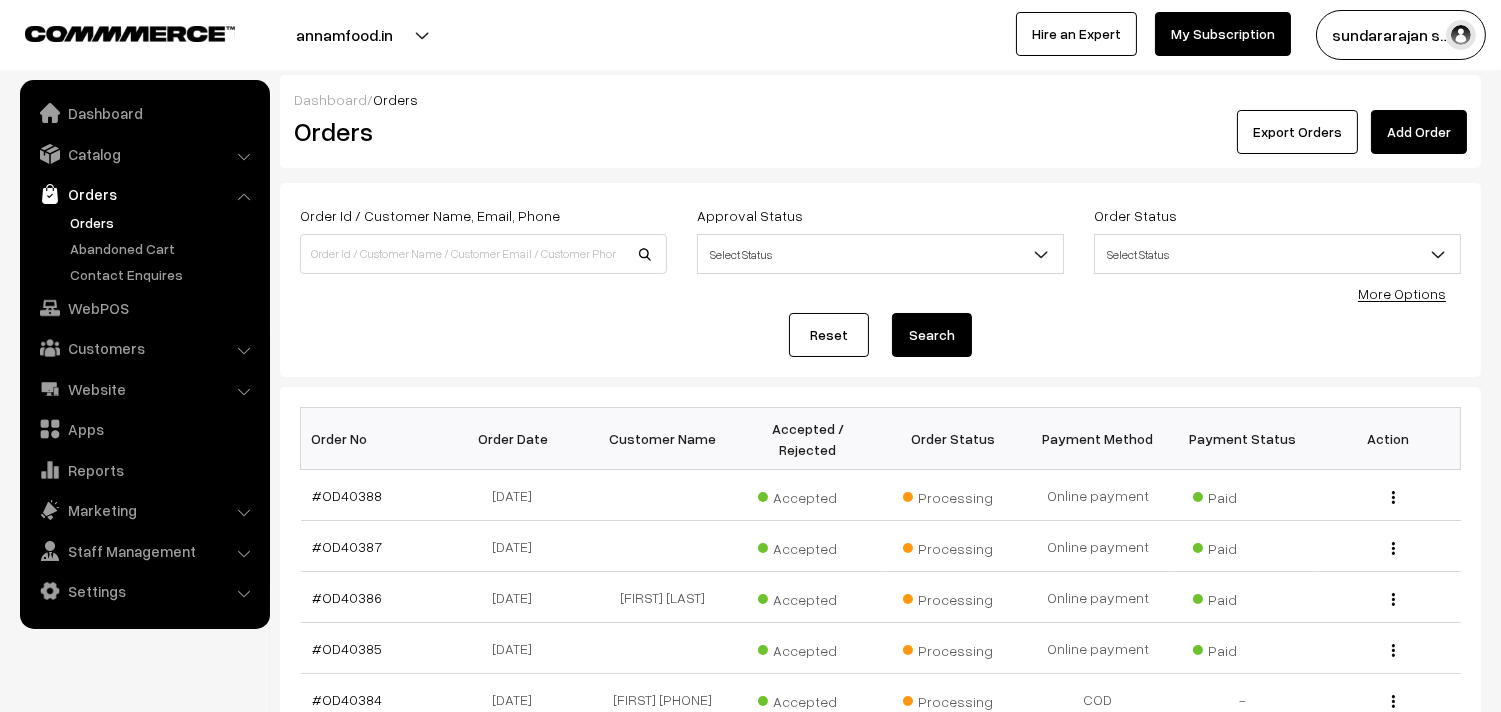click on "Orders" at bounding box center [164, 222] 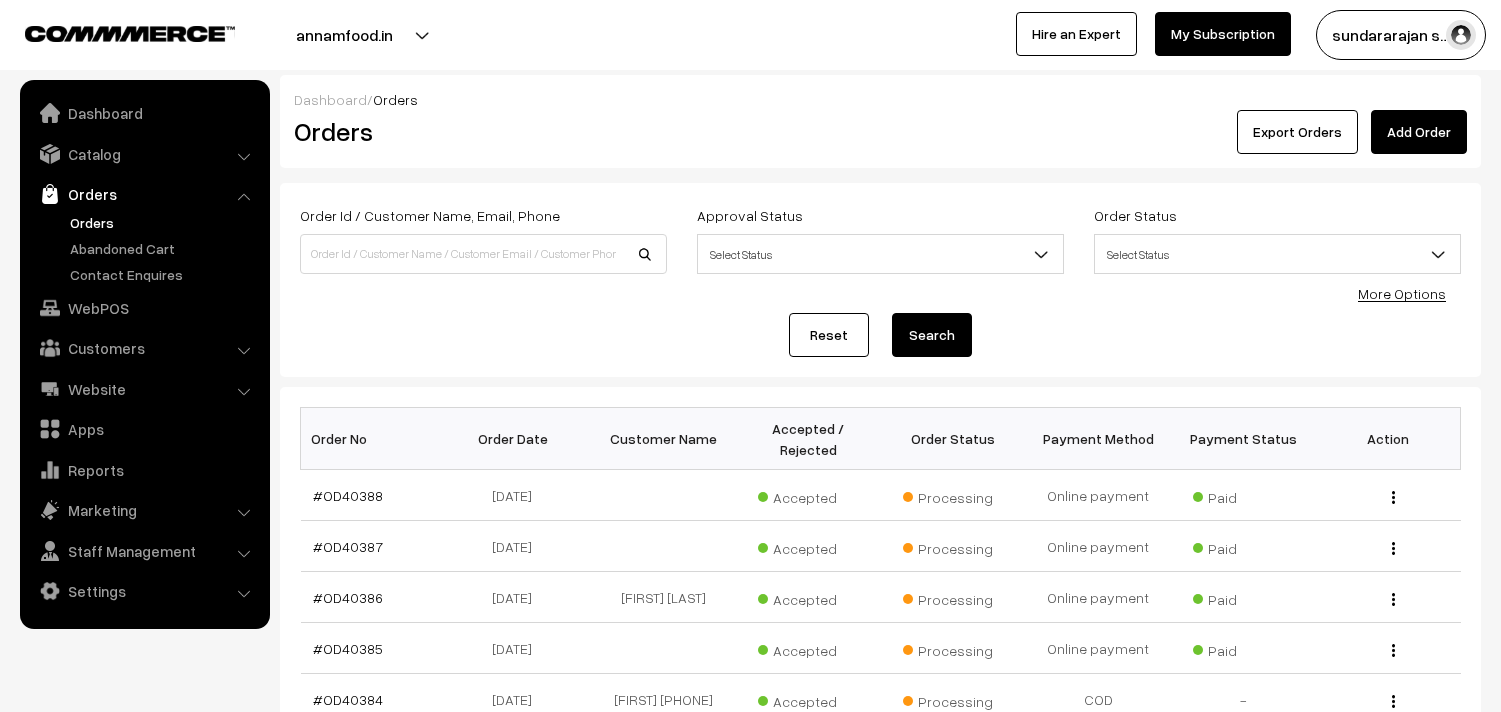 scroll, scrollTop: 0, scrollLeft: 0, axis: both 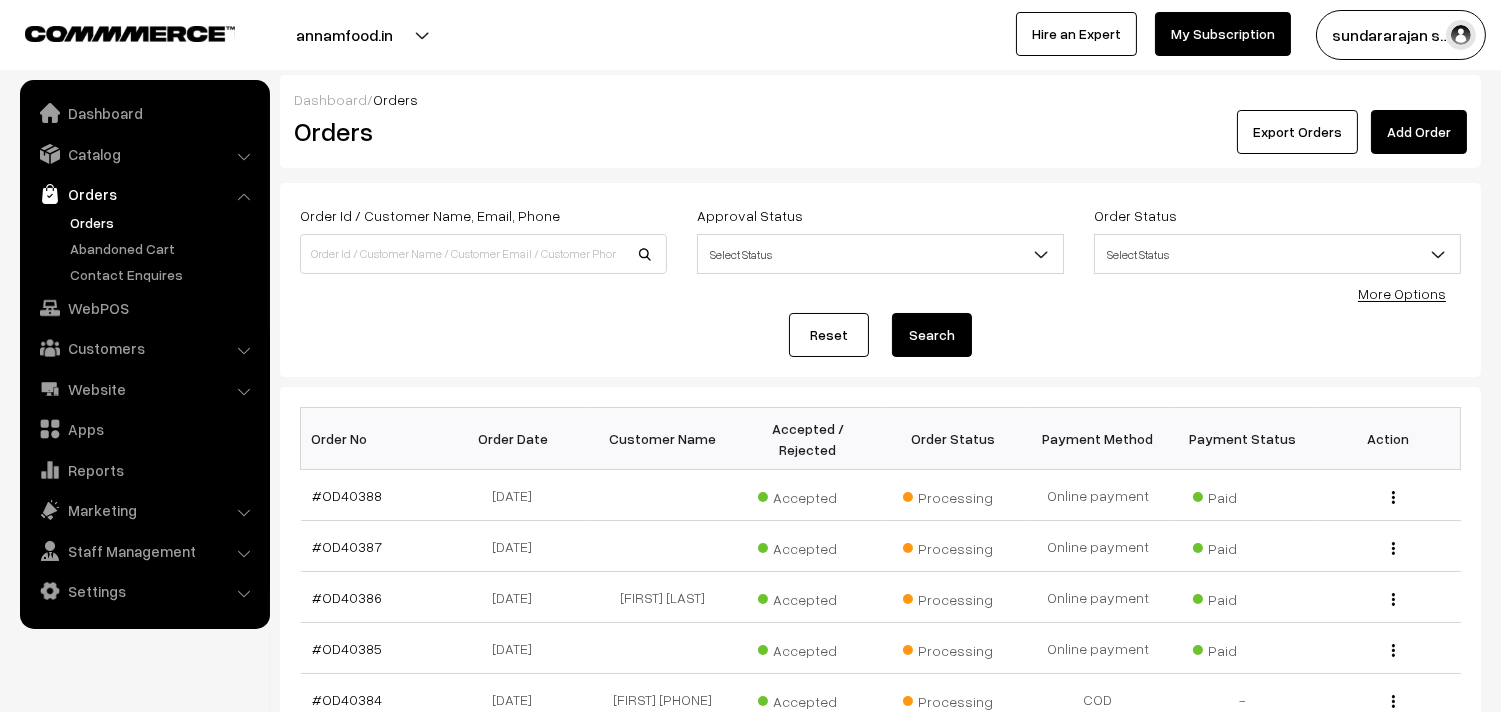 click on "Orders" at bounding box center [164, 222] 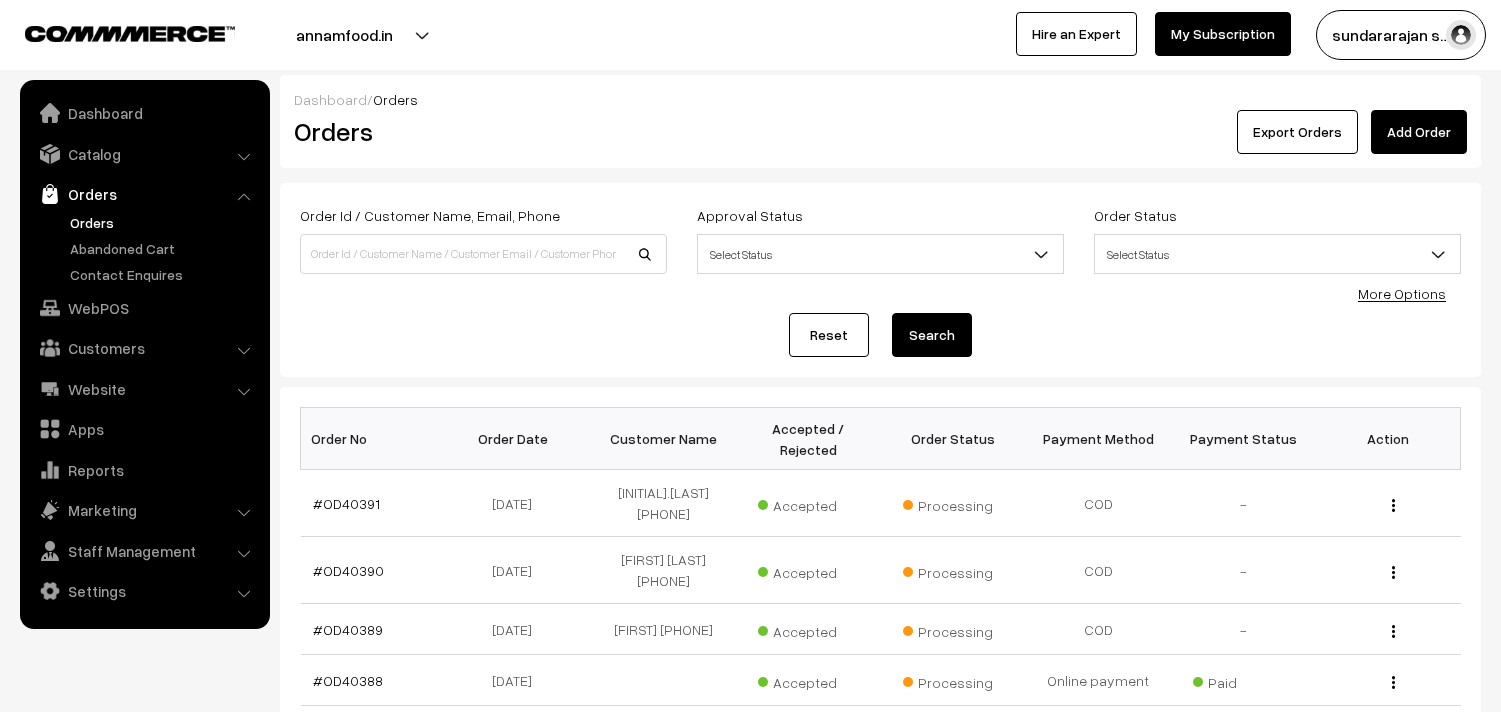 scroll, scrollTop: 0, scrollLeft: 0, axis: both 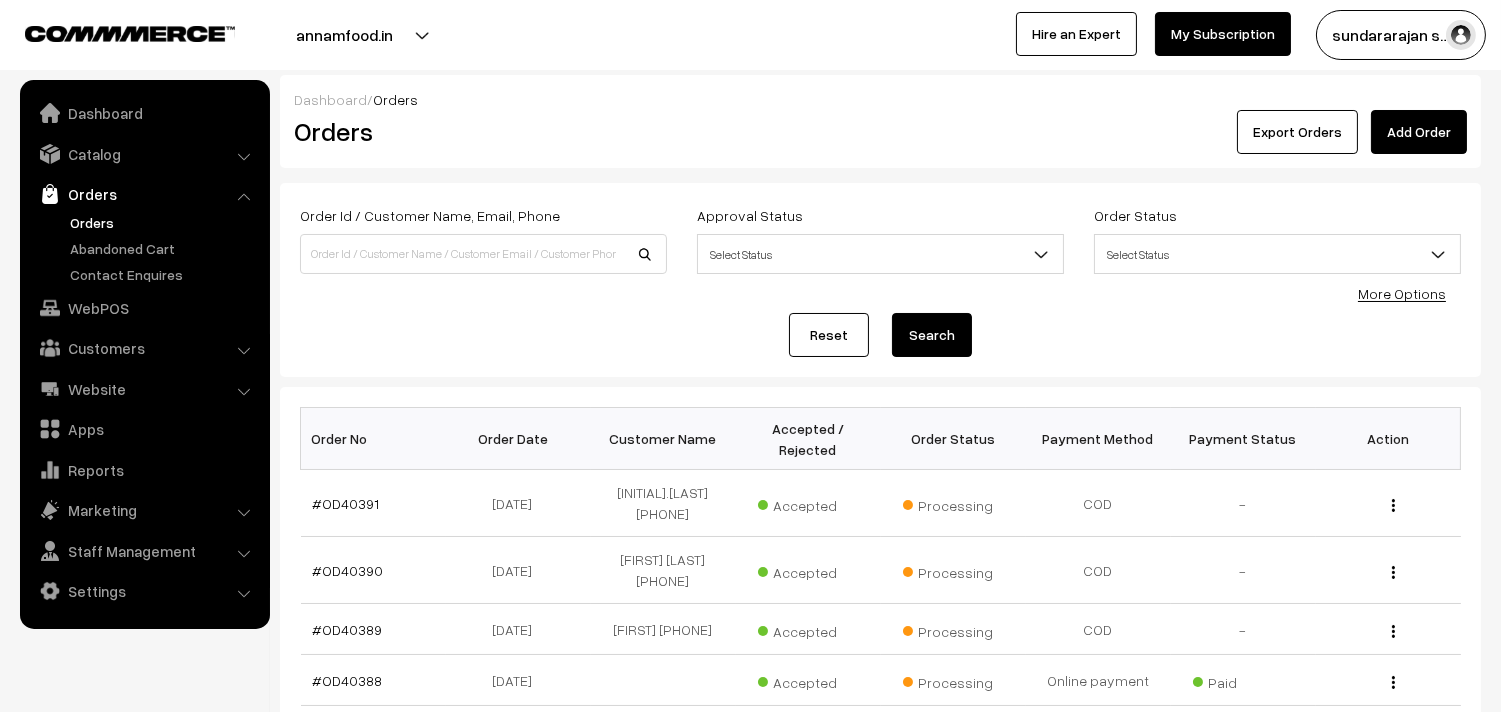click on "Orders" at bounding box center (164, 222) 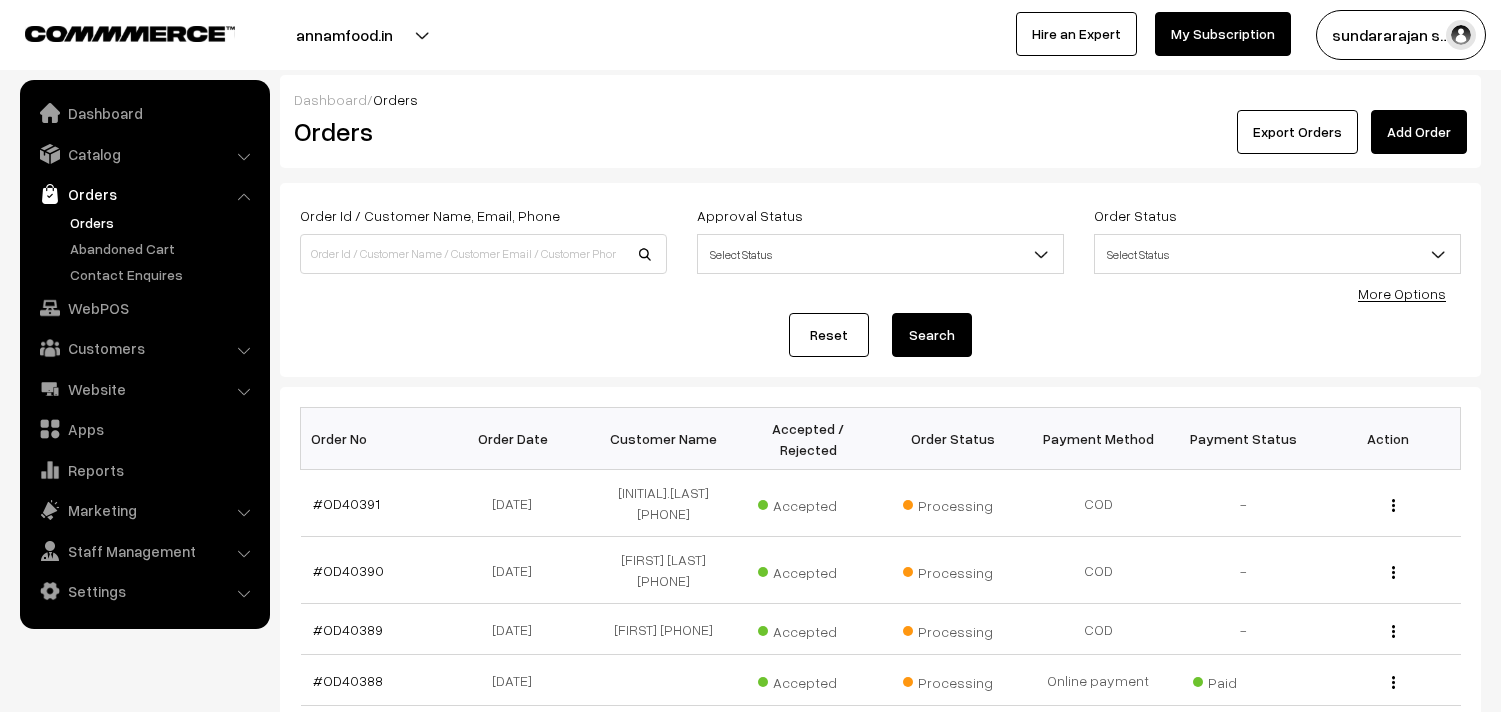 scroll, scrollTop: 0, scrollLeft: 0, axis: both 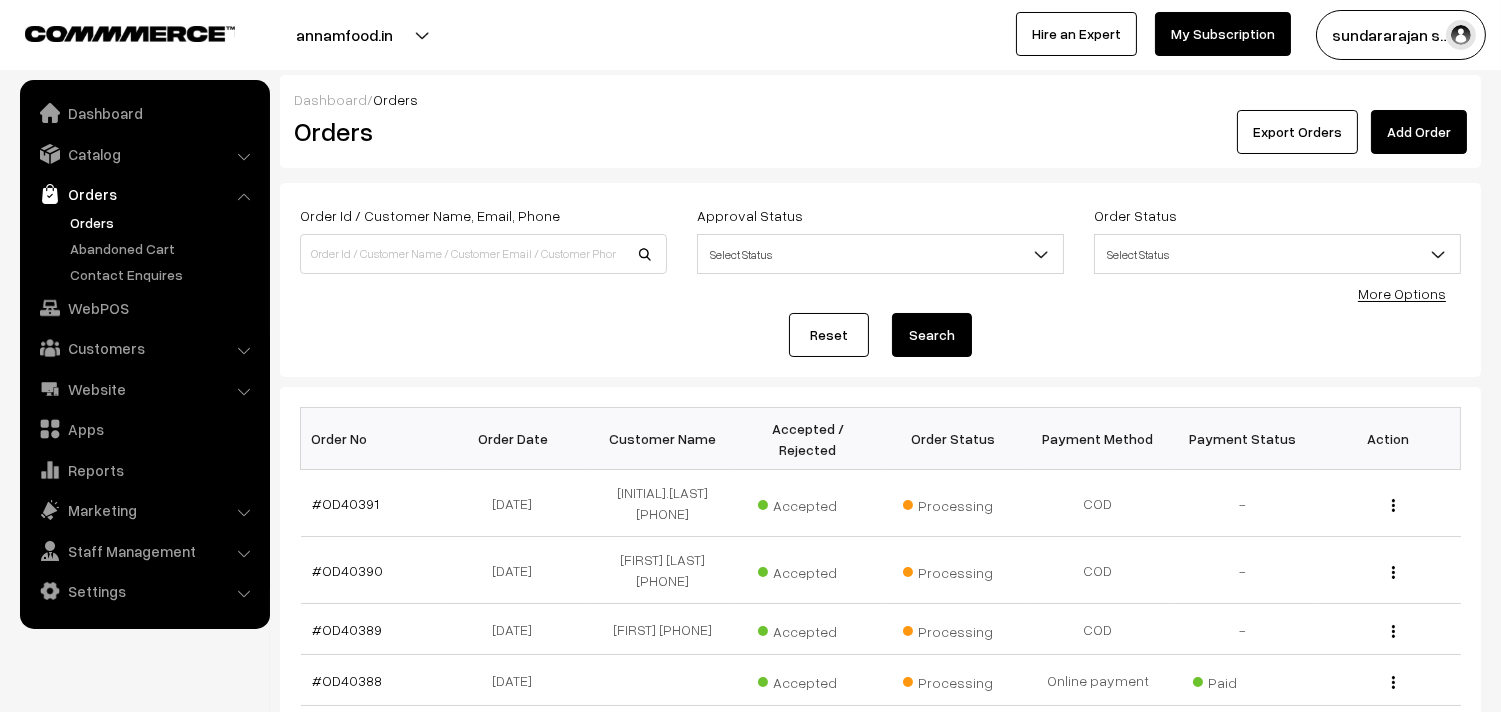 click on "Orders" at bounding box center (144, 194) 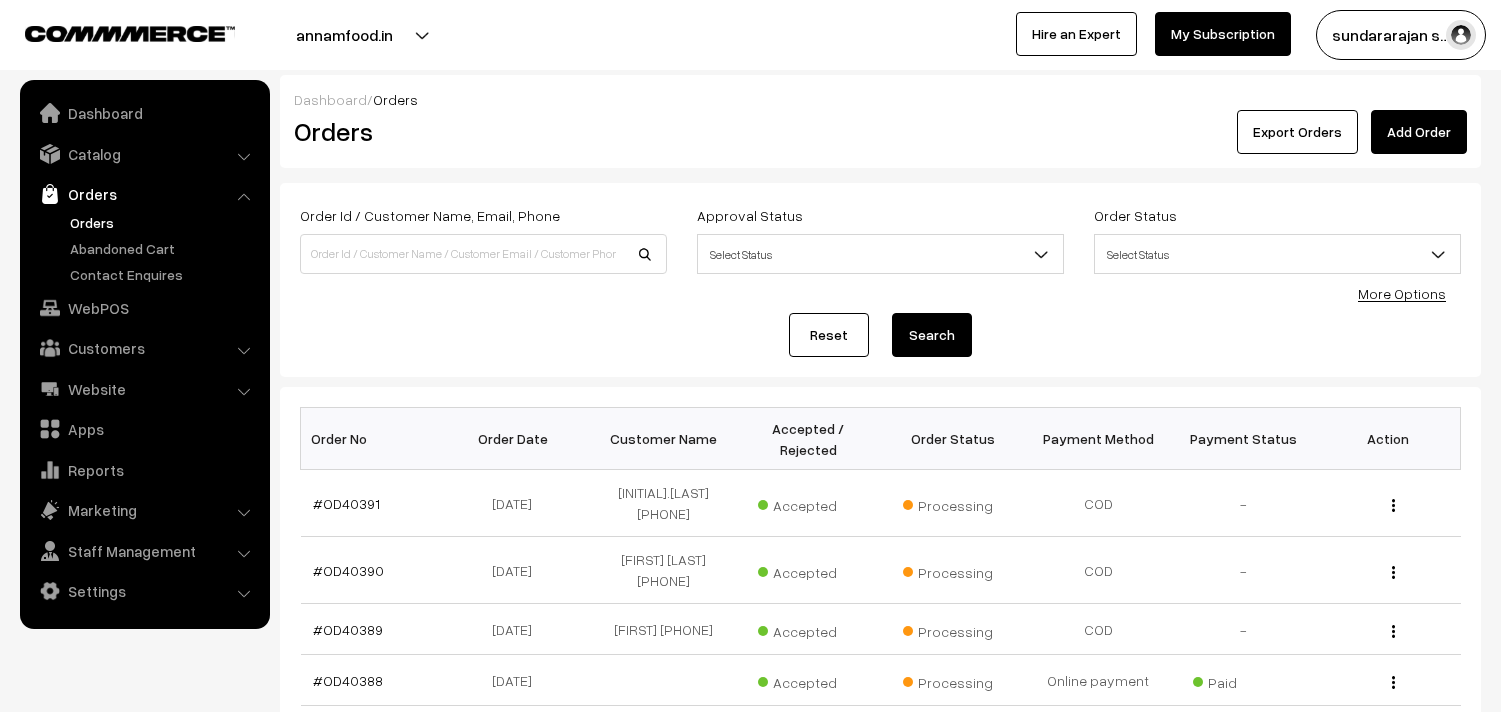 scroll, scrollTop: 0, scrollLeft: 0, axis: both 